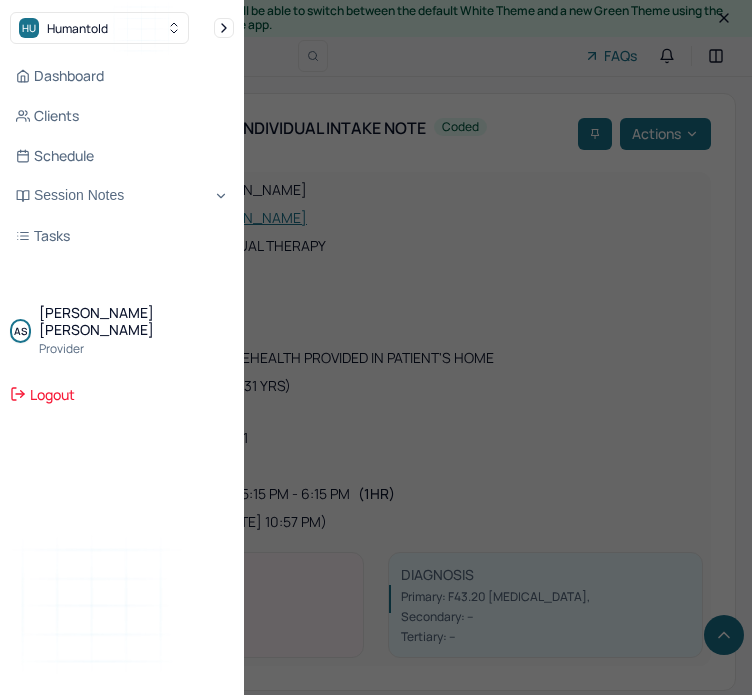 scroll, scrollTop: 9991, scrollLeft: 0, axis: vertical 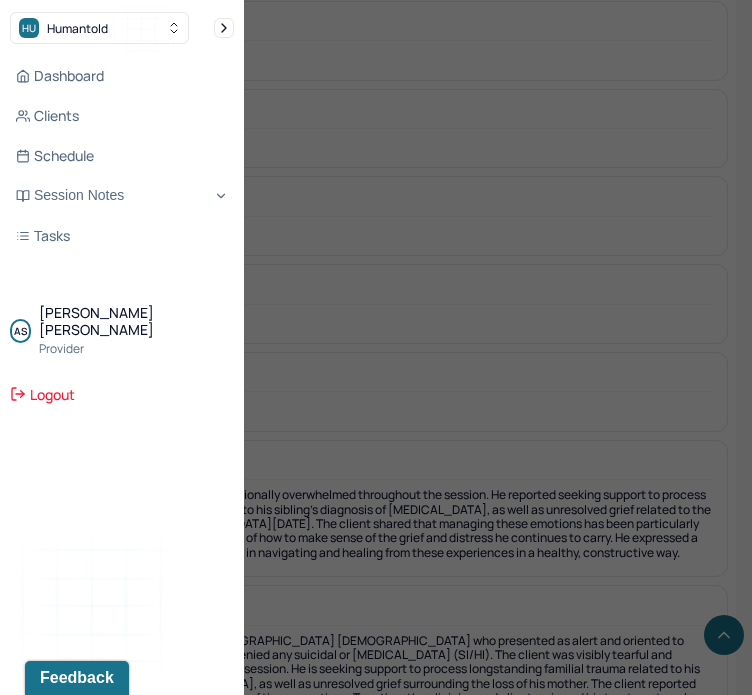 click at bounding box center [376, 347] 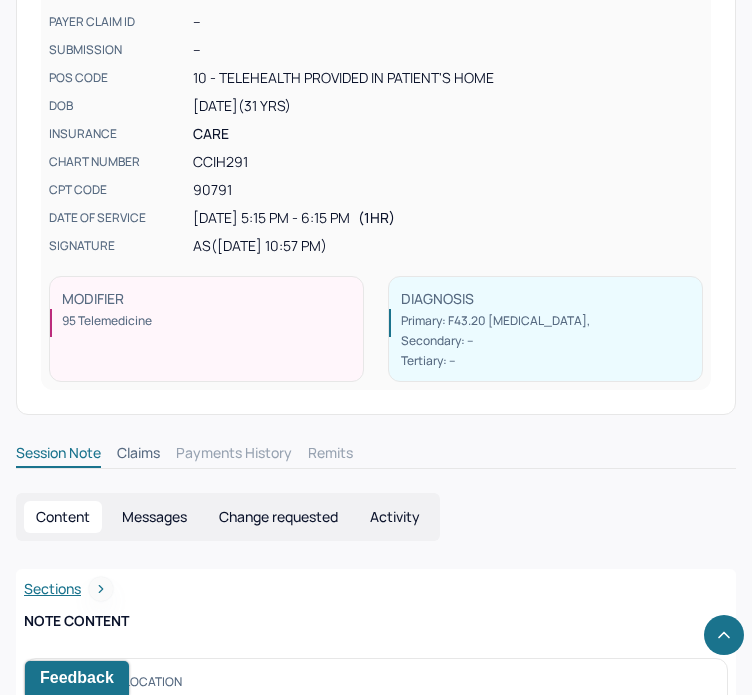 scroll, scrollTop: 0, scrollLeft: 0, axis: both 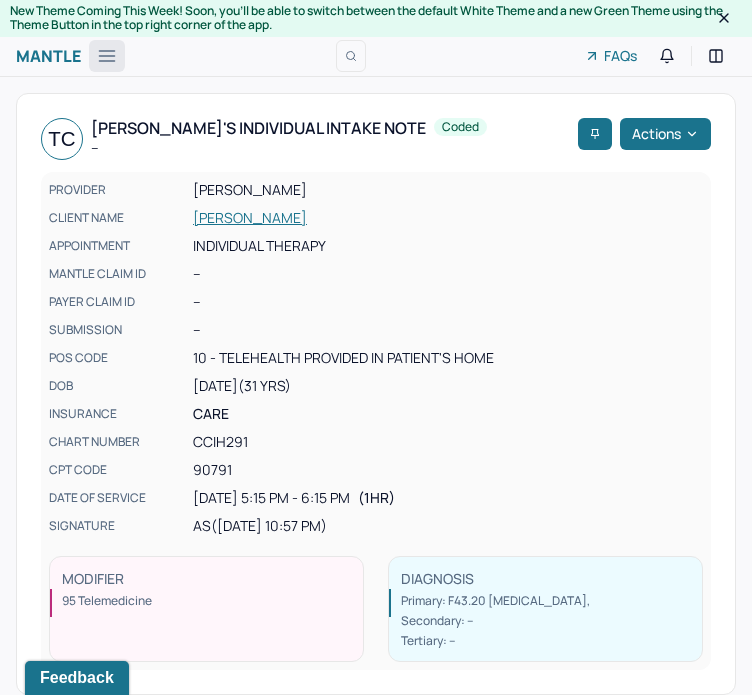click 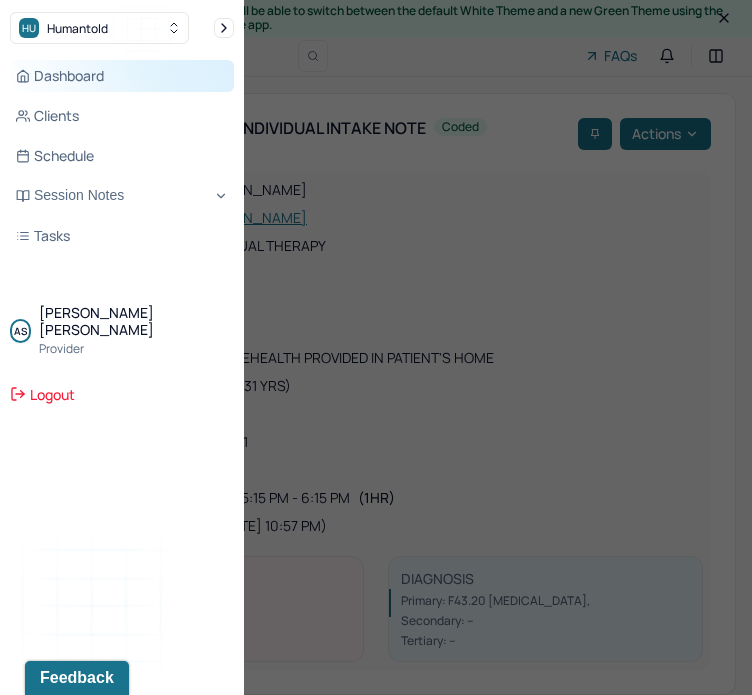 click on "Dashboard" at bounding box center [122, 76] 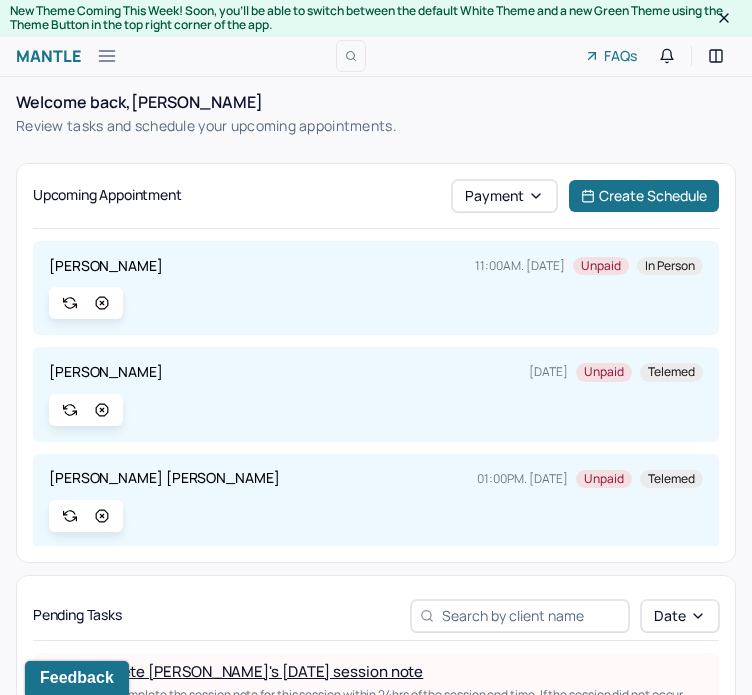 scroll, scrollTop: 13, scrollLeft: 0, axis: vertical 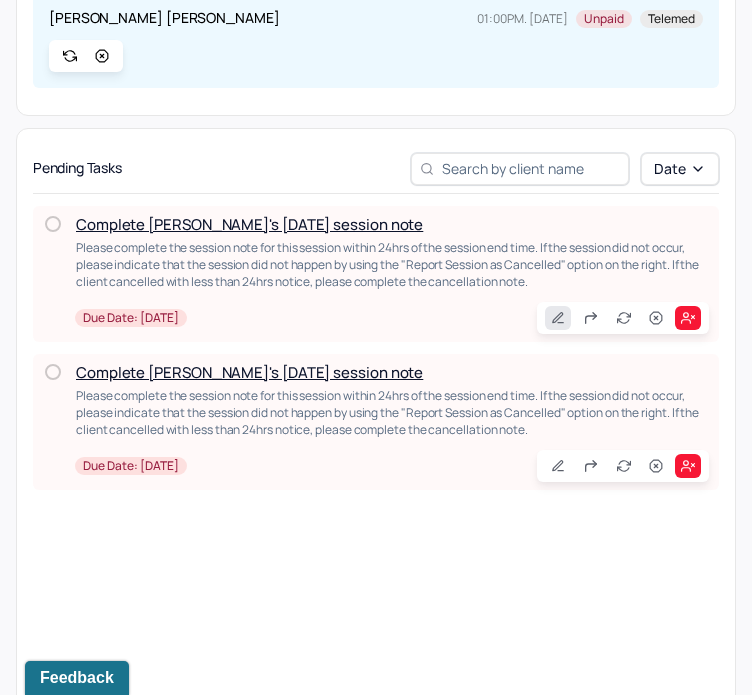 click 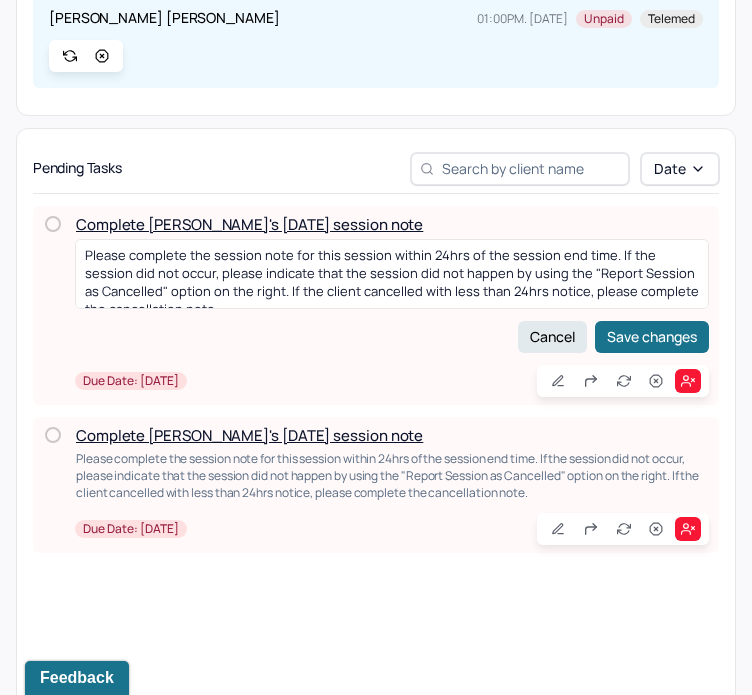 scroll, scrollTop: 13, scrollLeft: 0, axis: vertical 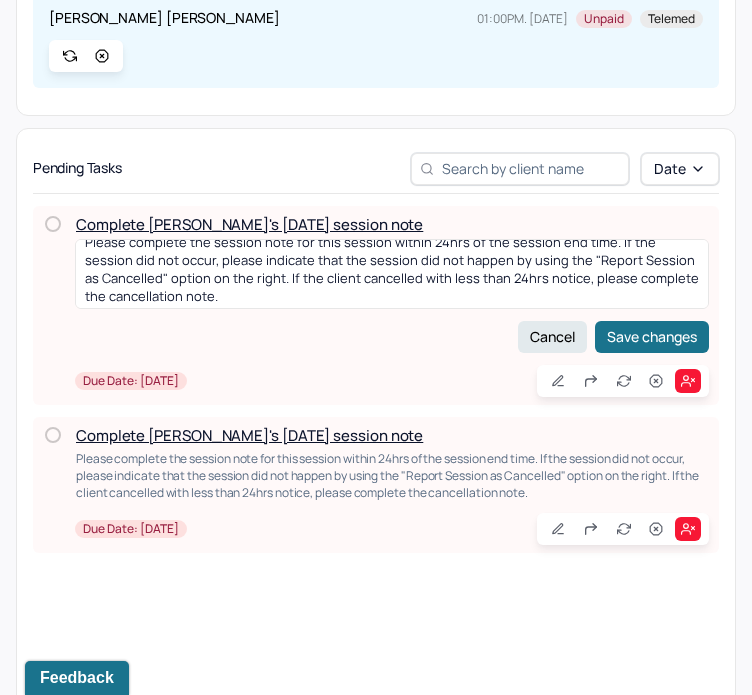 click on "Complete [PERSON_NAME]'s [DATE] session note Please complete the session note for this session within 24hrs of the session end time. If the session did not occur, please indicate that the session did not happen by using the "Report Session as Cancelled" option on the right. If the client cancelled with less than 24hrs notice, please complete the cancellation note. Cancel Save changes Due date: [DATE]" at bounding box center [392, 305] 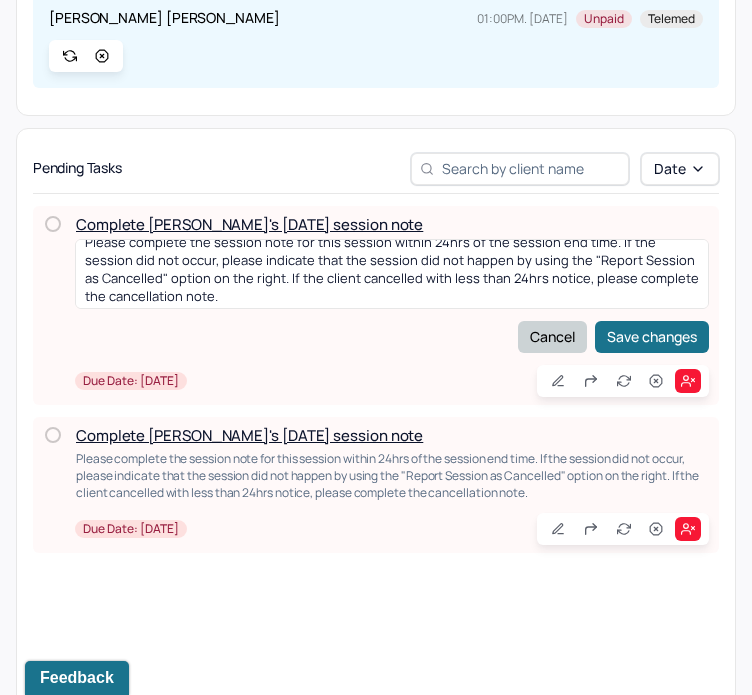 click on "Cancel" at bounding box center [552, 337] 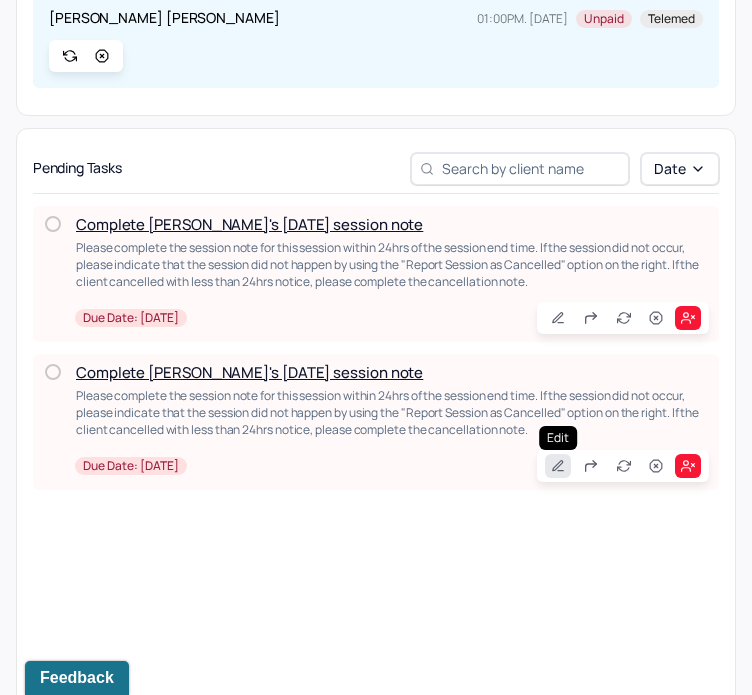 click 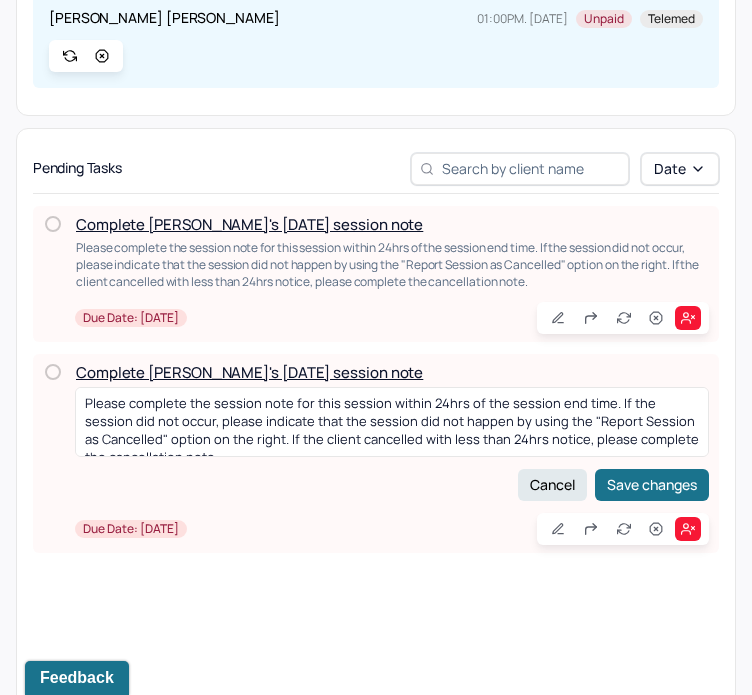 click on "Complete [PERSON_NAME]'s [DATE] session note" at bounding box center [249, 372] 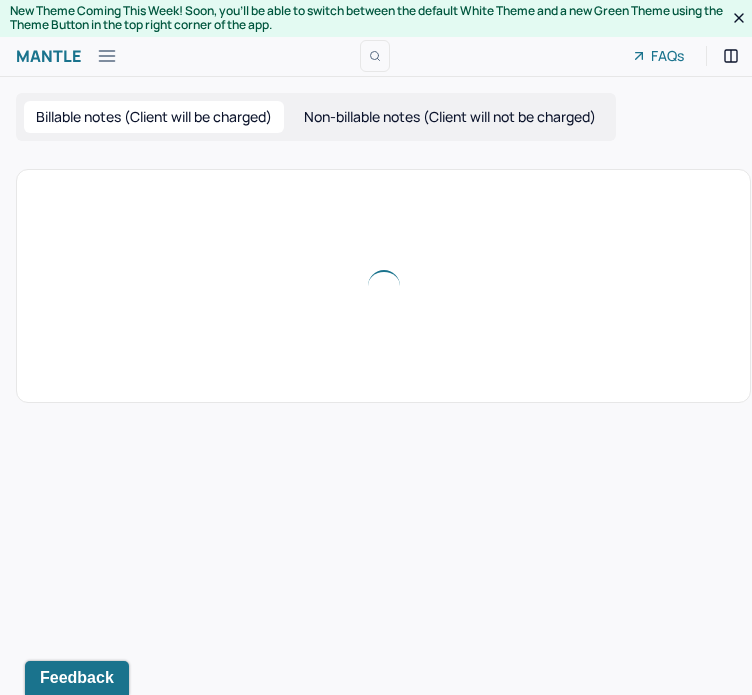 scroll, scrollTop: 0, scrollLeft: 0, axis: both 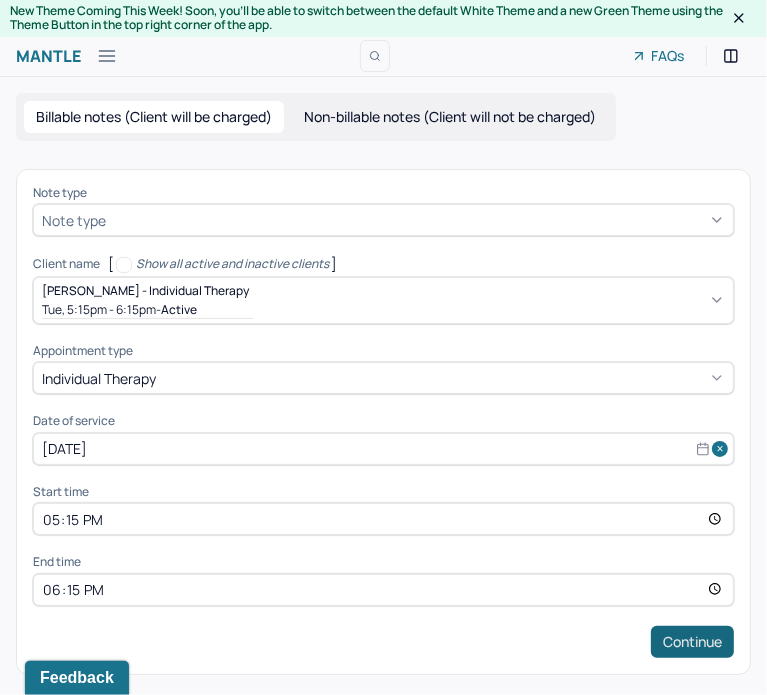 click on "Continue" at bounding box center [692, 642] 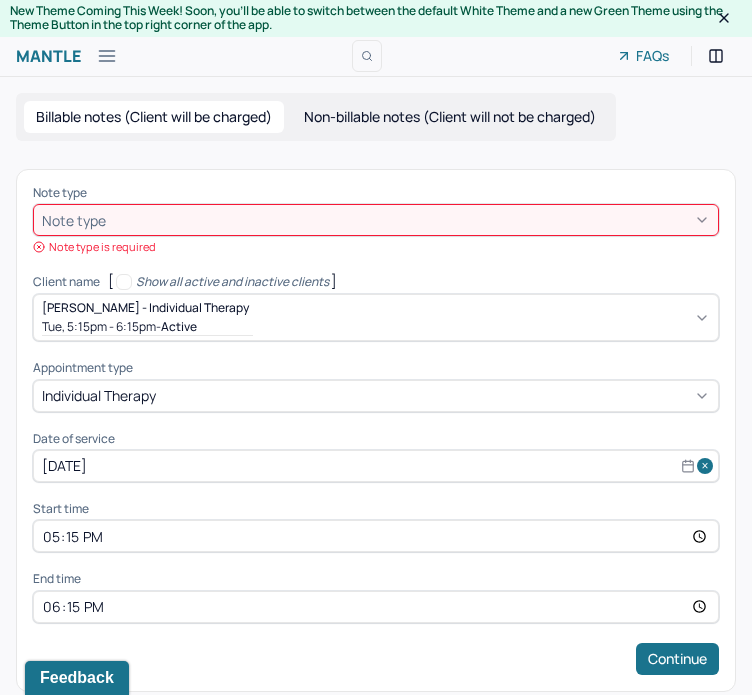 click at bounding box center (410, 220) 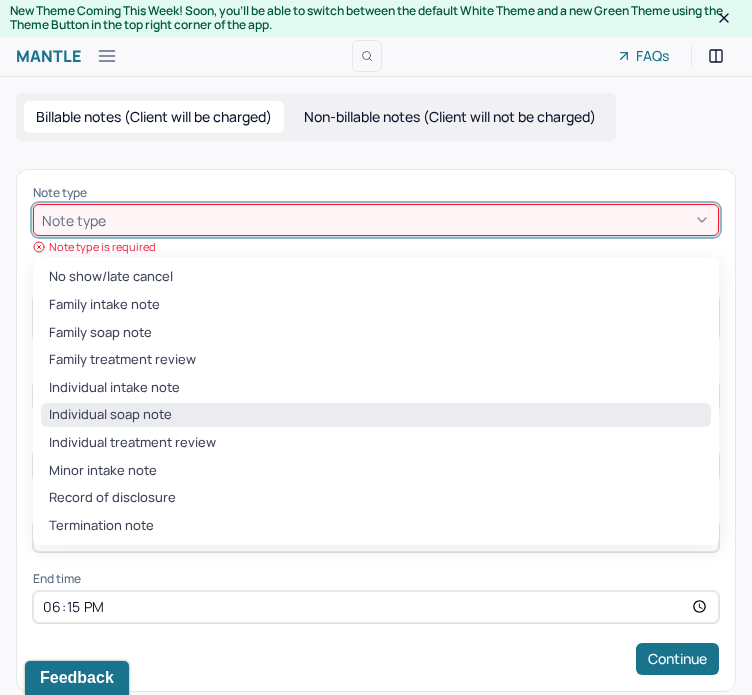 click on "Individual soap note" at bounding box center (376, 415) 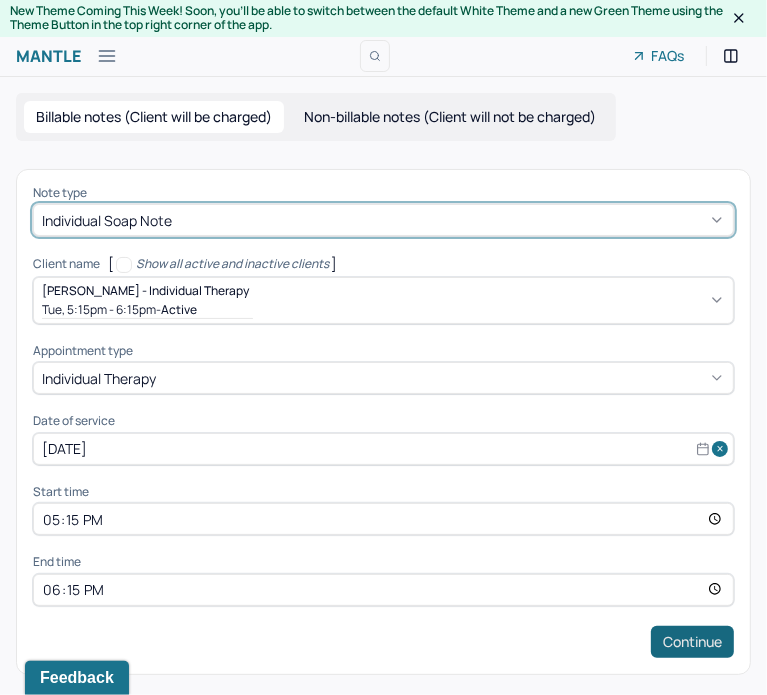 click on "Continue" at bounding box center [692, 642] 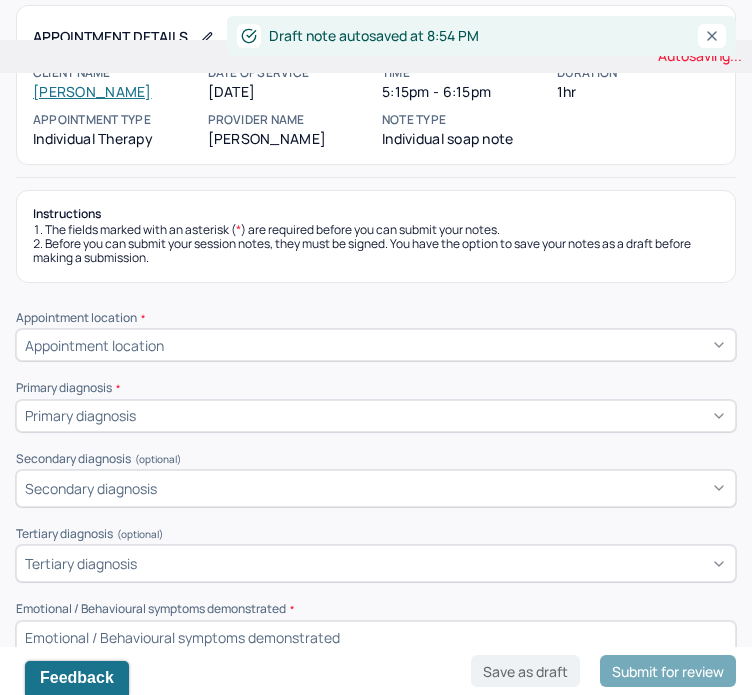 scroll, scrollTop: 0, scrollLeft: 0, axis: both 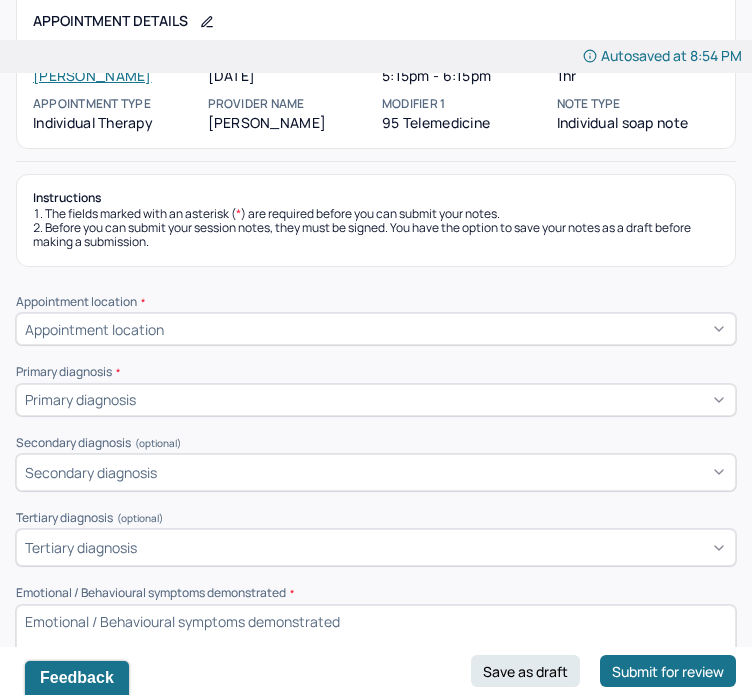 click on "Appointment location" at bounding box center [376, 329] 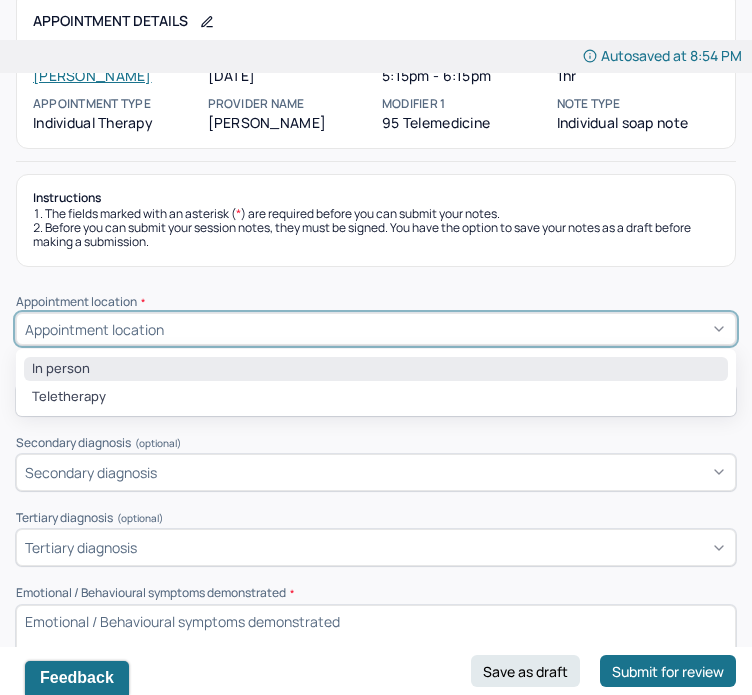 click on "In person" at bounding box center (376, 369) 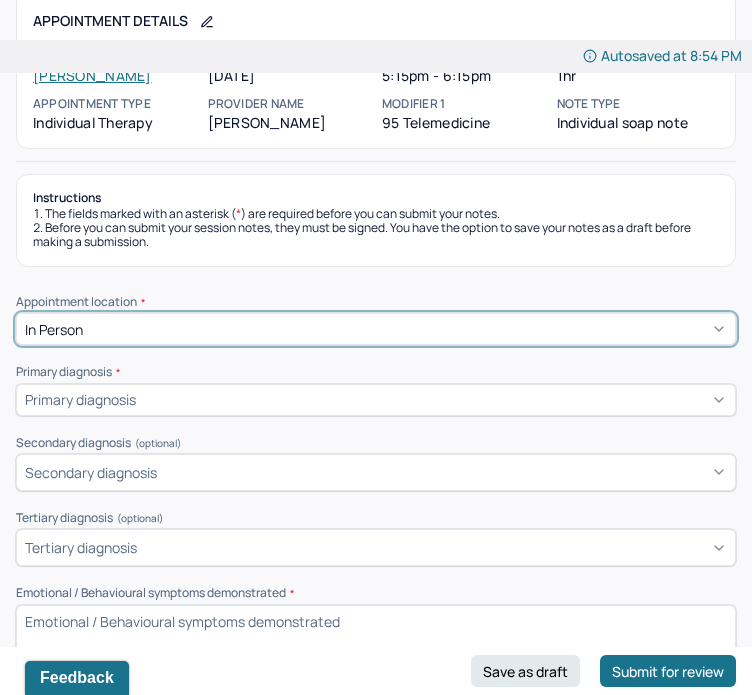 scroll, scrollTop: 172, scrollLeft: 0, axis: vertical 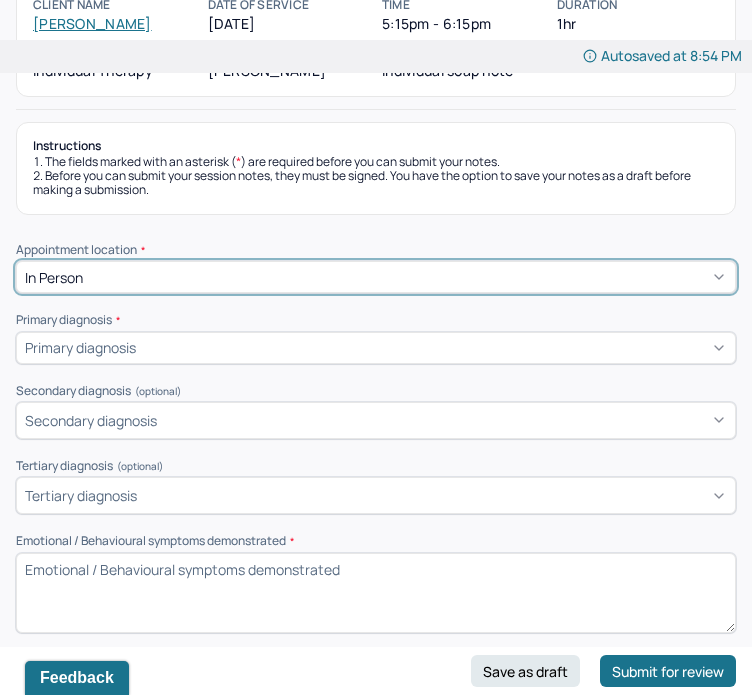 click on "Primary diagnosis" at bounding box center [376, 348] 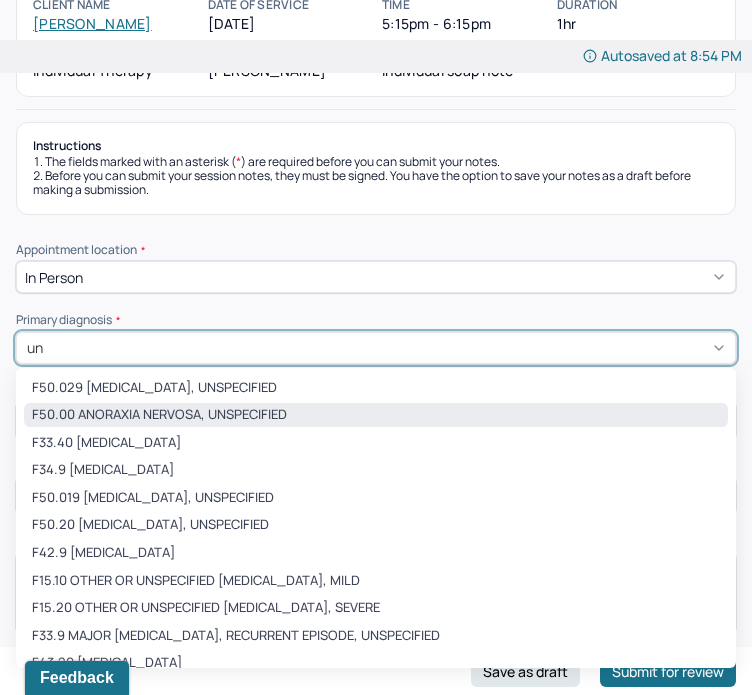 type on "u" 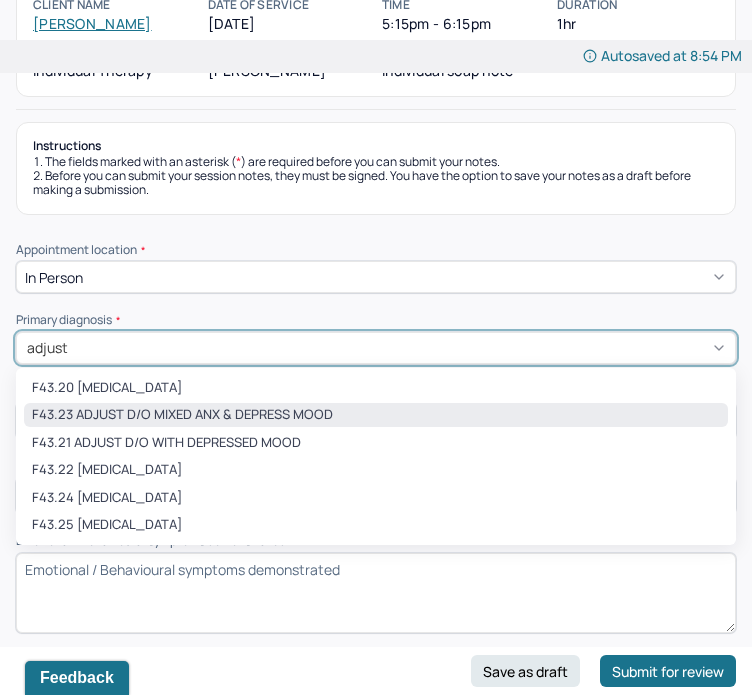 type on "adjustm" 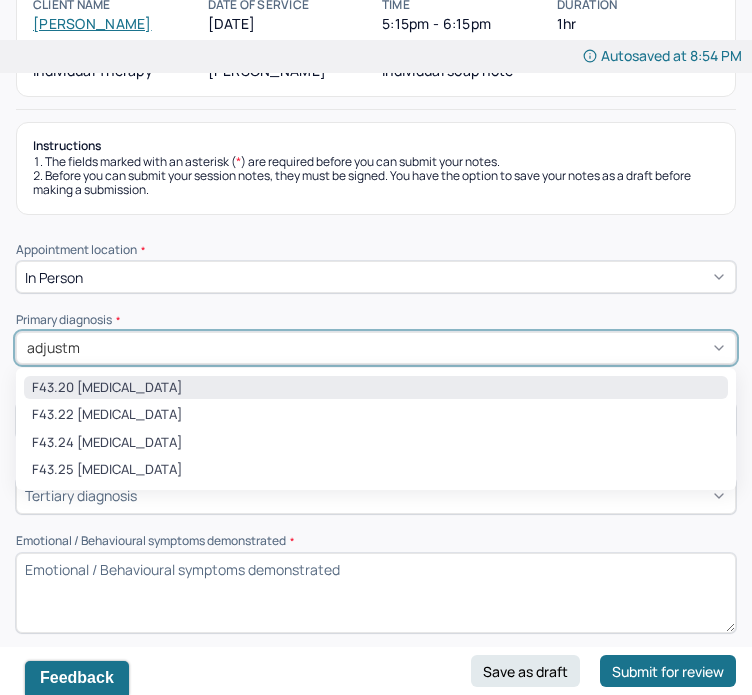 click on "F43.20 [MEDICAL_DATA]" at bounding box center [376, 388] 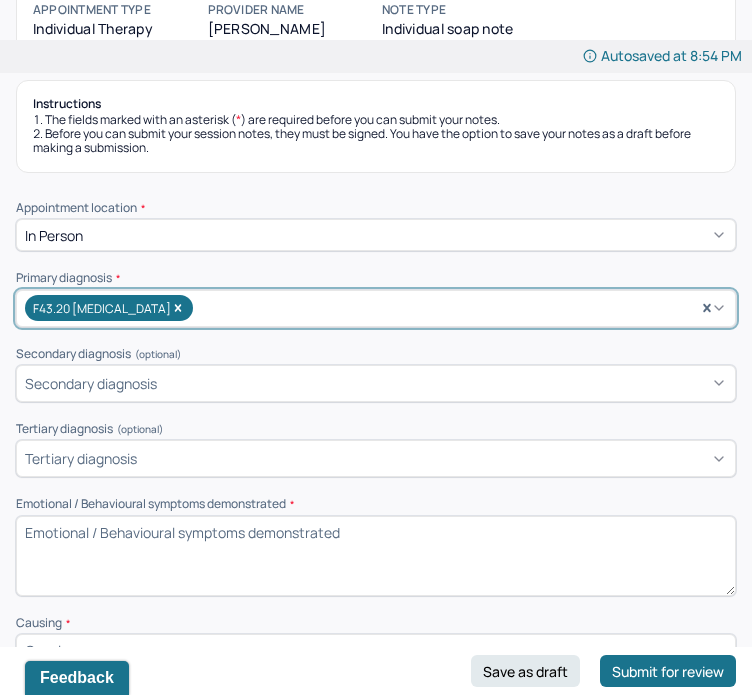 scroll, scrollTop: 216, scrollLeft: 0, axis: vertical 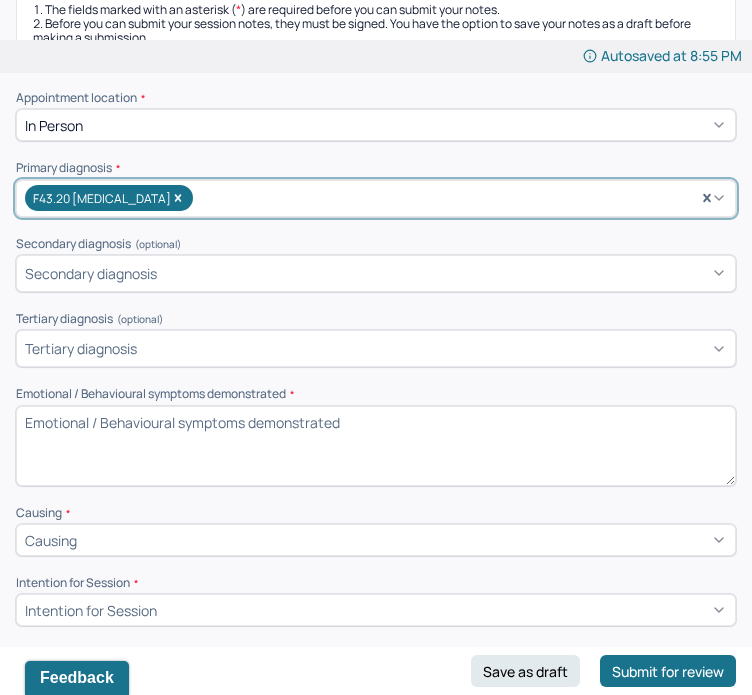 click on "Emotional / Behavioural symptoms demonstrated *" at bounding box center [376, 446] 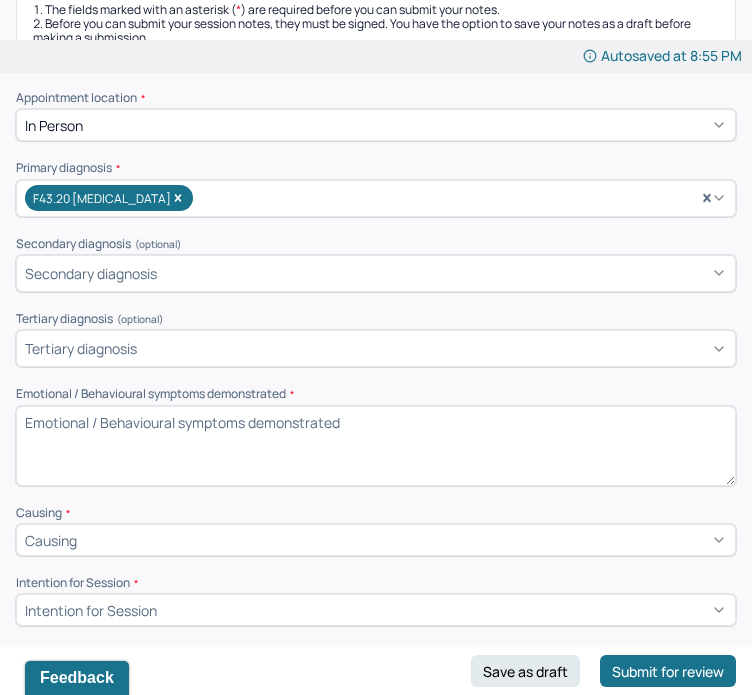 paste on "Client presented as emotionally subdued and reflective during session. He appeared easily frustrated and expressed lingering emotional residue from interpersonal conflict with his fiancé. Tearfulness was not present, but his tone and facial expressions suggested ongoing emotional fatigue. He demonstrated passive communication patterns, both in his recounting of events and during a brief role-play exercise. Client showed insight into his own tendencies to avoid conflict and prioritize group harmony over his own needs, accompanied by self-critical thought patterns." 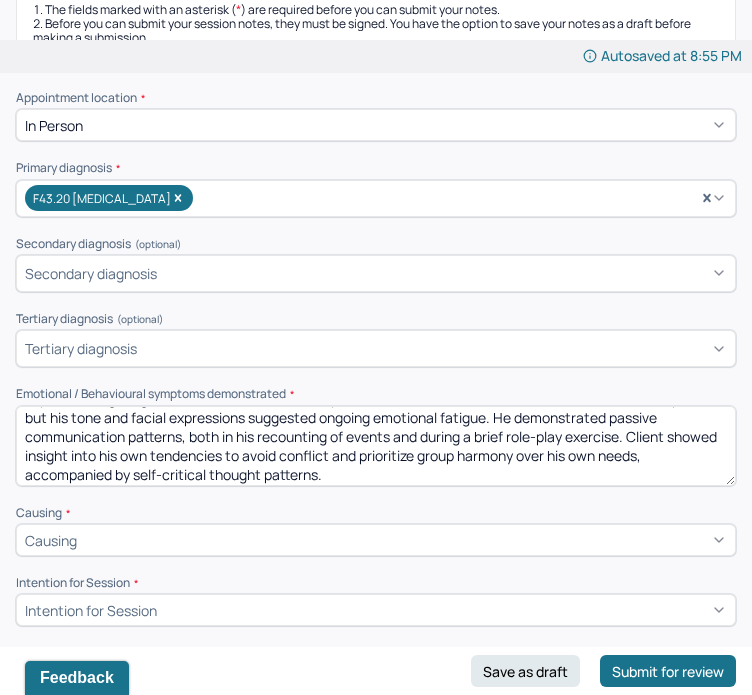 scroll, scrollTop: 48, scrollLeft: 0, axis: vertical 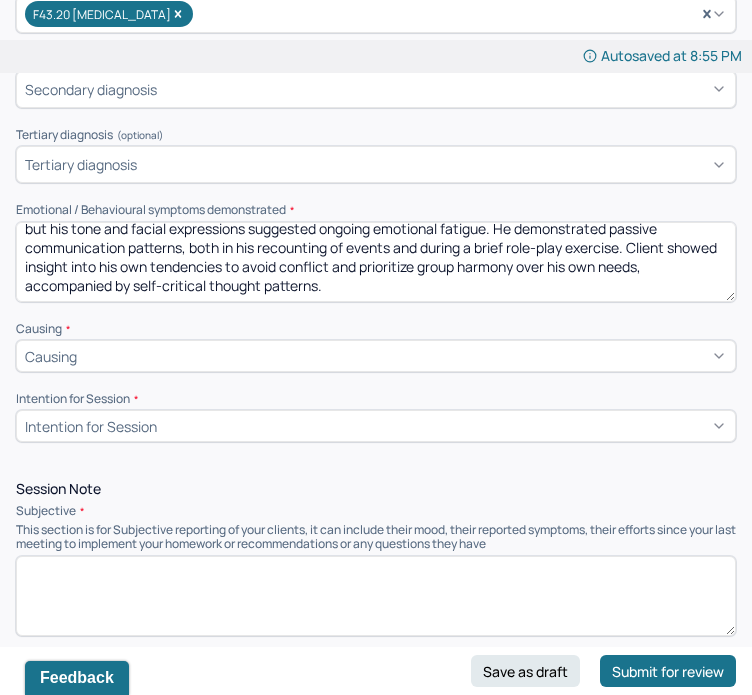 type on "Client presented as emotionally subdued and reflective during session. He appeared easily frustrated and expressed lingering emotional residue from interpersonal conflict with his fiancé. Tearfulness was not present, but his tone and facial expressions suggested ongoing emotional fatigue. He demonstrated passive communication patterns, both in his recounting of events and during a brief role-play exercise. Client showed insight into his own tendencies to avoid conflict and prioritize group harmony over his own needs, accompanied by self-critical thought patterns." 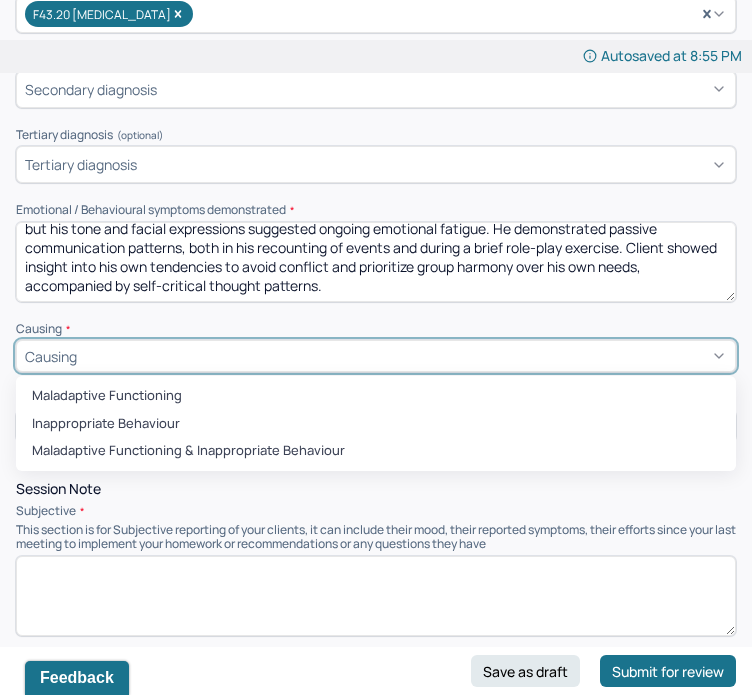 click on "Causing" at bounding box center (376, 356) 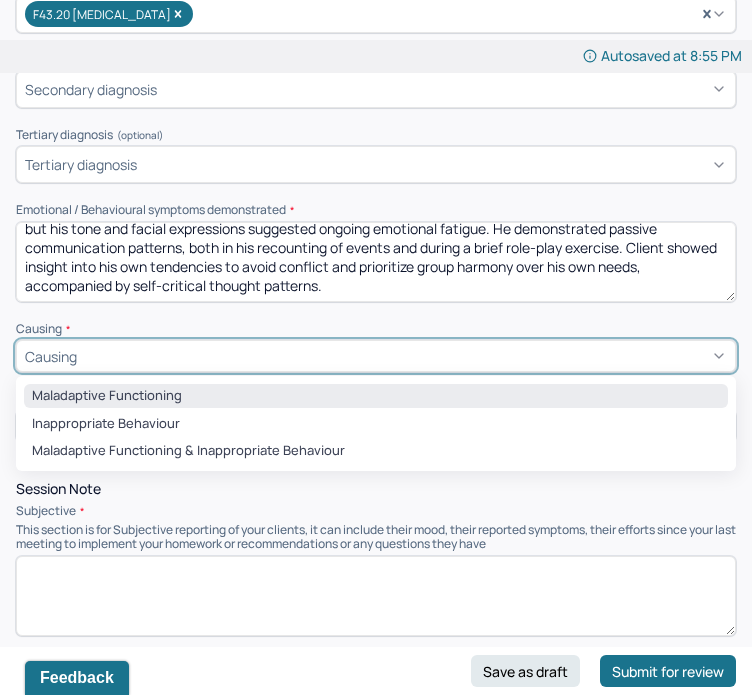 click on "Maladaptive Functioning" at bounding box center [376, 396] 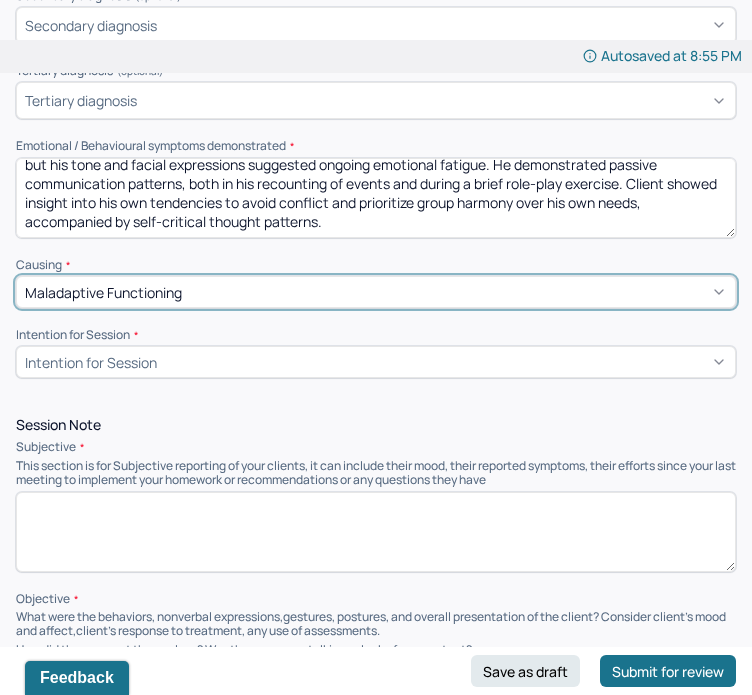 scroll, scrollTop: 582, scrollLeft: 0, axis: vertical 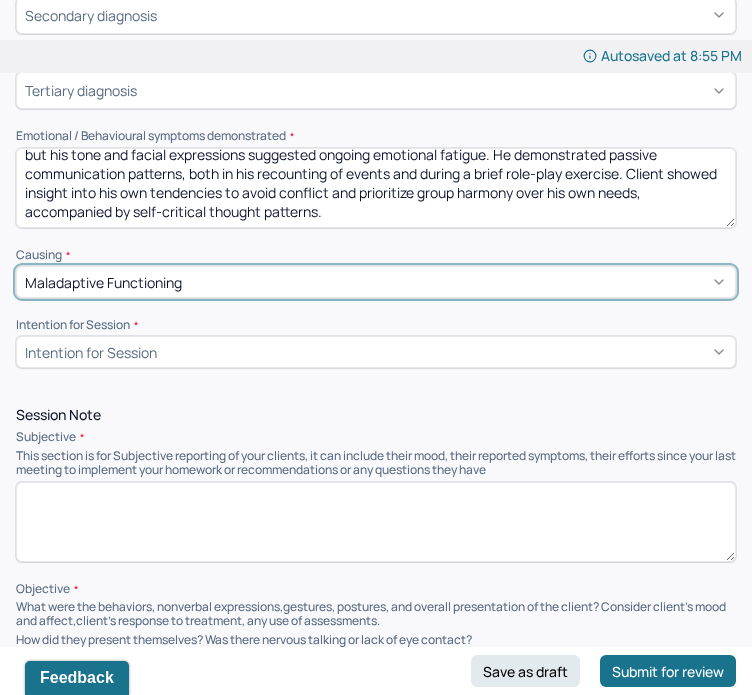 click on "Intention for Session" at bounding box center [91, 352] 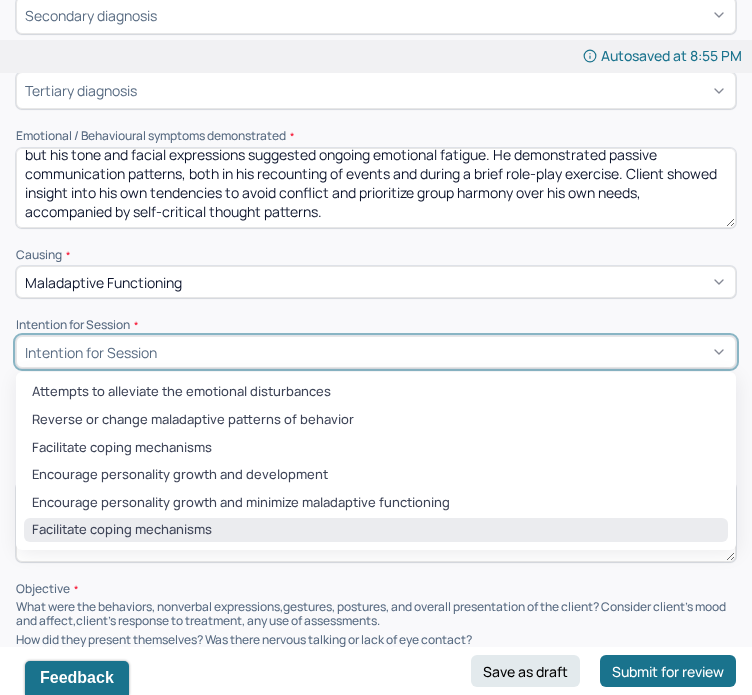 click on "Facilitate coping mechanisms" at bounding box center (376, 530) 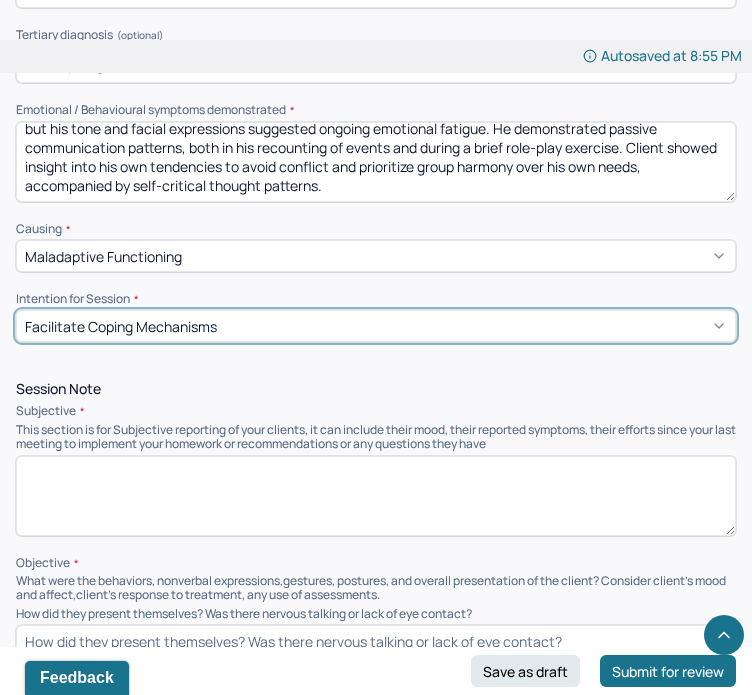 scroll, scrollTop: 610, scrollLeft: 0, axis: vertical 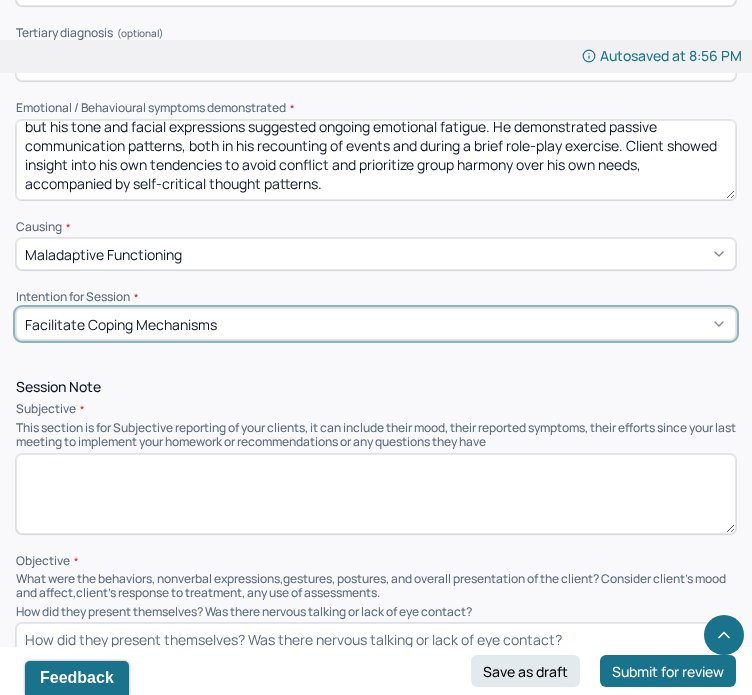 click at bounding box center (376, 494) 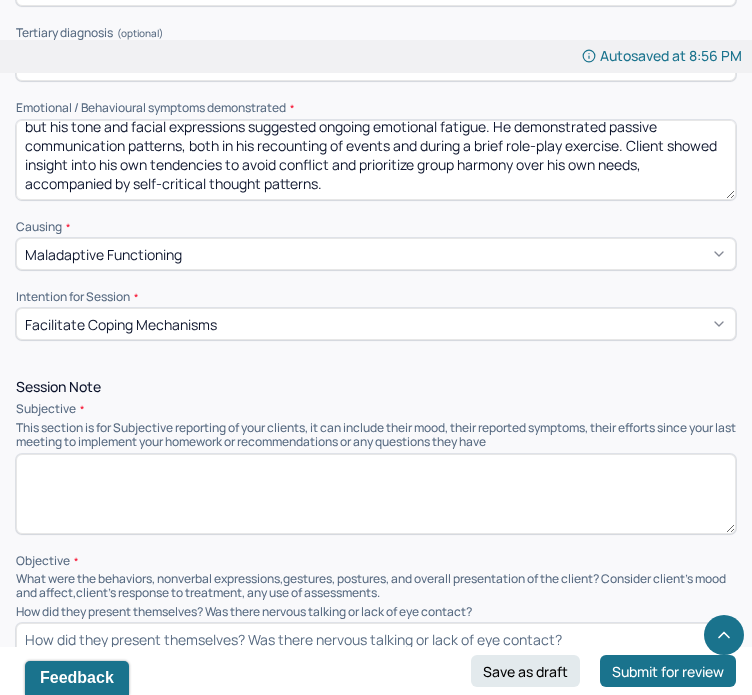 paste on "Client reported that the past week felt emotionally heavy, despite no acute family-related crises. He described increased irritability and frustration, particularly following a disagreement with his fiancé [DATE]. He shared feeling excluded and unconsidered during a regular group activity with his fiancé’s family. The client expressed that his suggestions are often dismissed or ignored, leading to emotional disappointment and a sense of being burdensome. He acknowledged a passive approach in group dynamics and interpersonal conflict, which leaves him feeling unseen and undervalued. Client also noted ongoing challenges managing how his fiancé vents about work, which contributes to emotional overload." 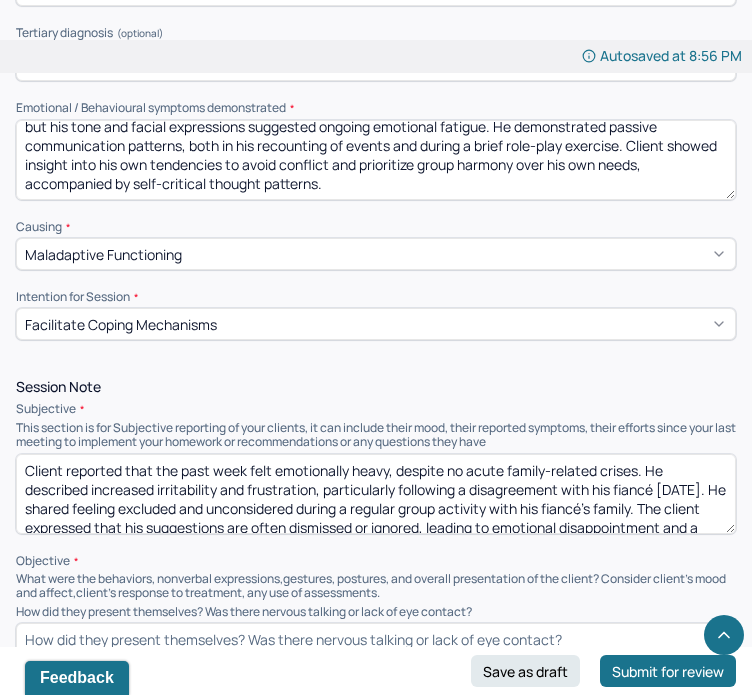 scroll, scrollTop: 62, scrollLeft: 0, axis: vertical 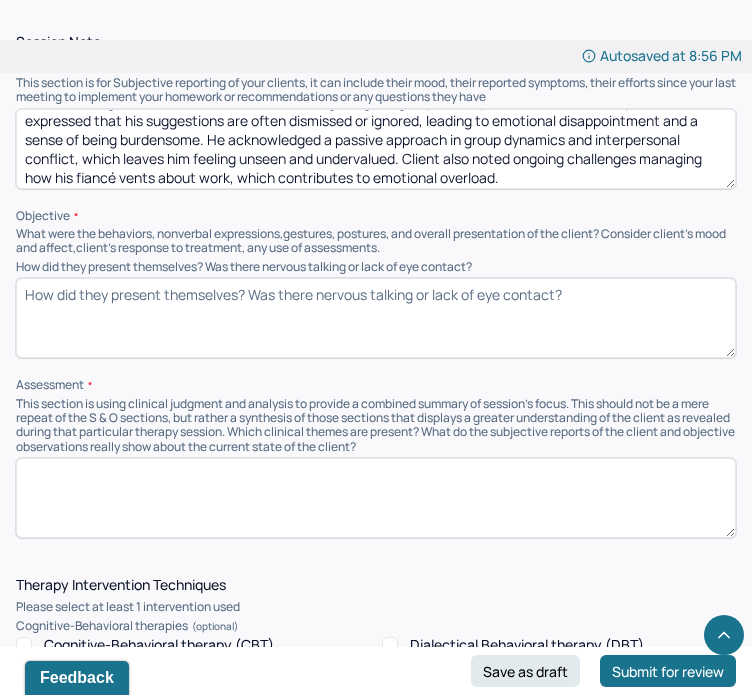 type on "Client reported that the past week felt emotionally heavy, despite no acute family-related crises. He described increased irritability and frustration, particularly following a disagreement with his fiancé [DATE]. He shared feeling excluded and unconsidered during a regular group activity with his fiancé’s family. The client expressed that his suggestions are often dismissed or ignored, leading to emotional disappointment and a sense of being burdensome. He acknowledged a passive approach in group dynamics and interpersonal conflict, which leaves him feeling unseen and undervalued. Client also noted ongoing challenges managing how his fiancé vents about work, which contributes to emotional overload." 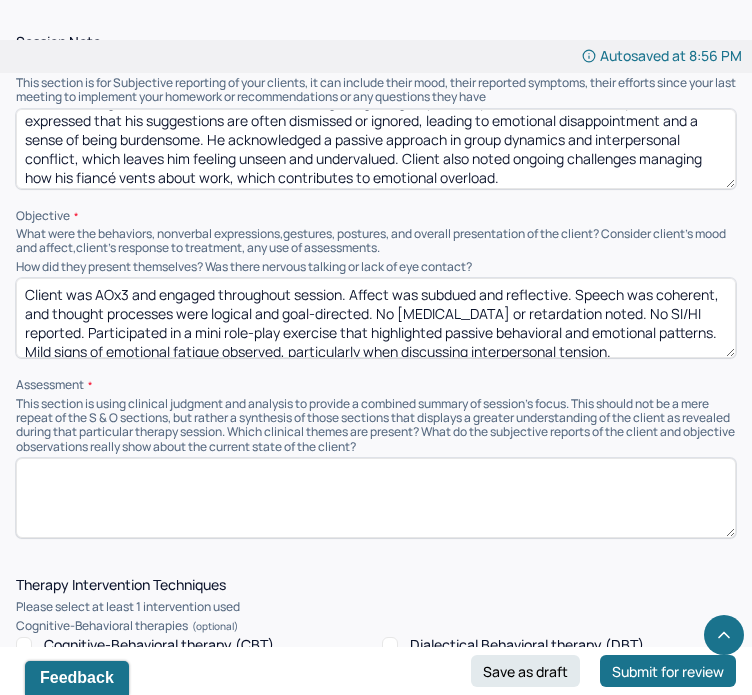 scroll, scrollTop: 24, scrollLeft: 0, axis: vertical 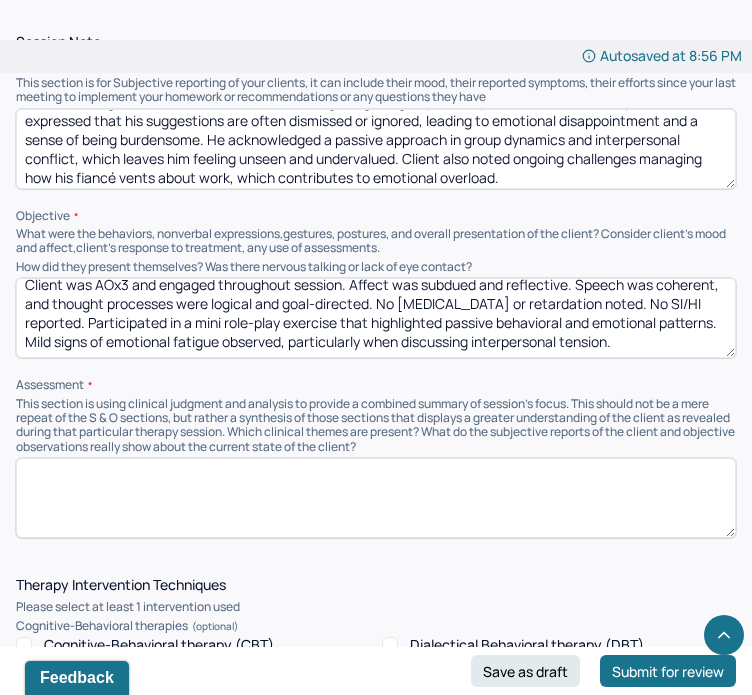 type on "Client was AOx3 and engaged throughout session. Affect was subdued and reflective. Speech was coherent, and thought processes were logical and goal-directed. No [MEDICAL_DATA] or retardation noted. No SI/HI reported. Participated in a mini role-play exercise that highlighted passive behavioral and emotional patterns. Mild signs of emotional fatigue observed, particularly when discussing interpersonal tension." 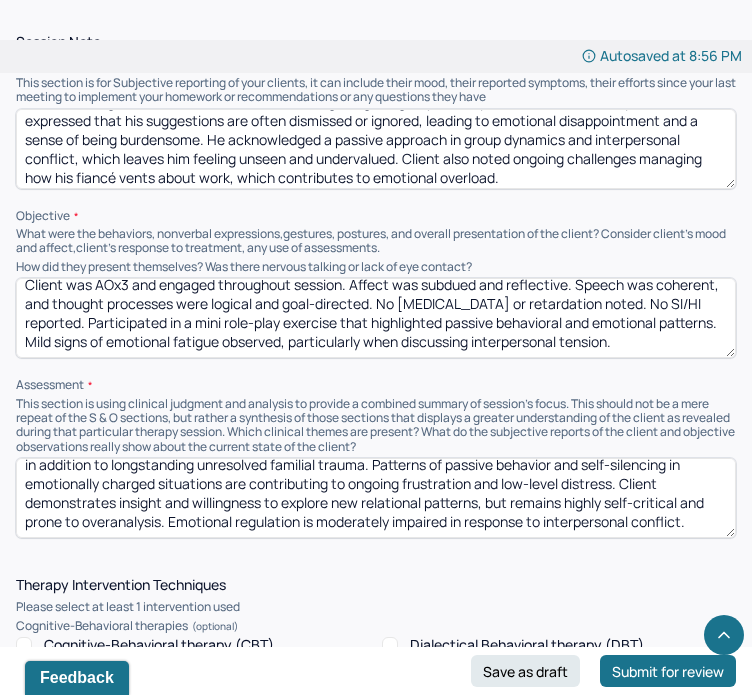 scroll, scrollTop: 0, scrollLeft: 0, axis: both 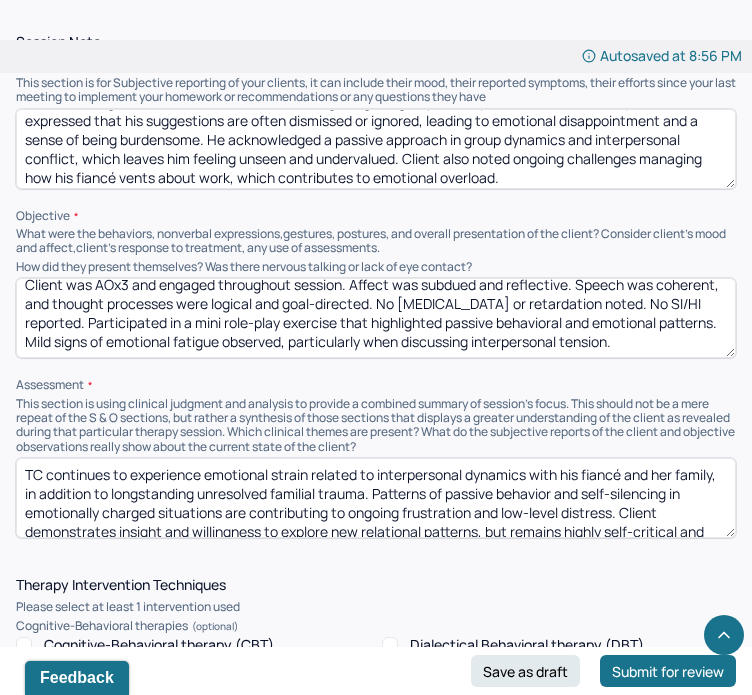 drag, startPoint x: 46, startPoint y: 469, endPoint x: 16, endPoint y: 465, distance: 30.265491 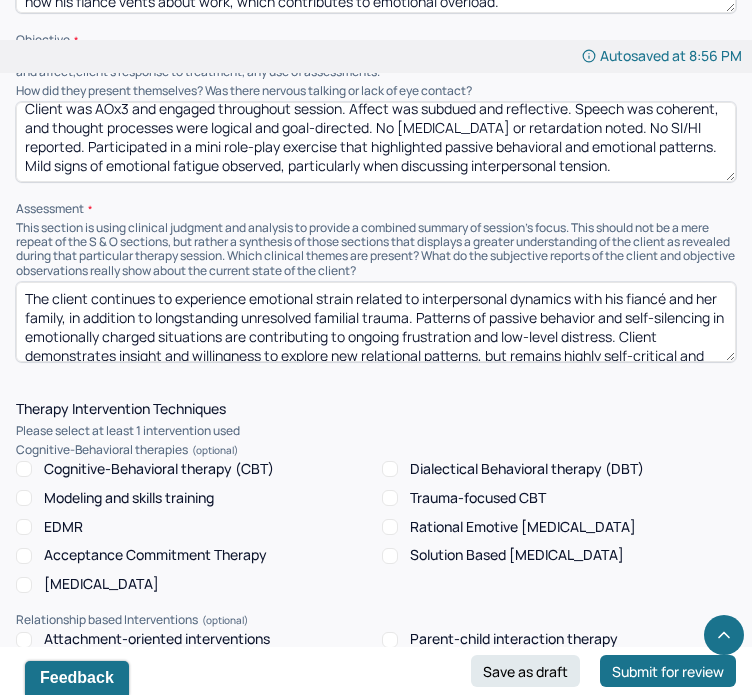 scroll, scrollTop: 1252, scrollLeft: 0, axis: vertical 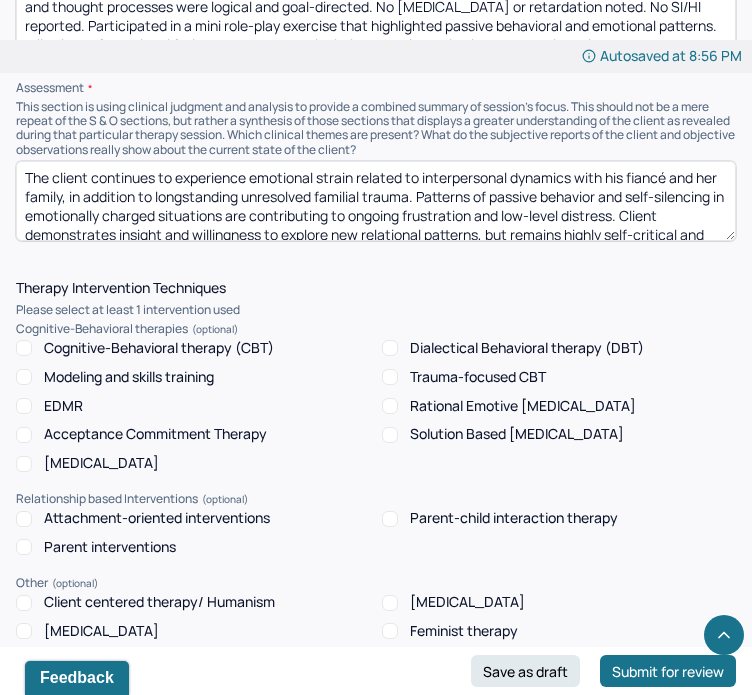 type on "The client continues to experience emotional strain related to interpersonal dynamics with his fiancé and her family, in addition to longstanding unresolved familial trauma. Patterns of passive behavior and self-silencing in emotionally charged situations are contributing to ongoing frustration and low-level distress. Client demonstrates insight and willingness to explore new relational patterns, but remains highly self-critical and prone to overanalysis. Emotional regulation is moderately impaired in response to interpersonal conflict." 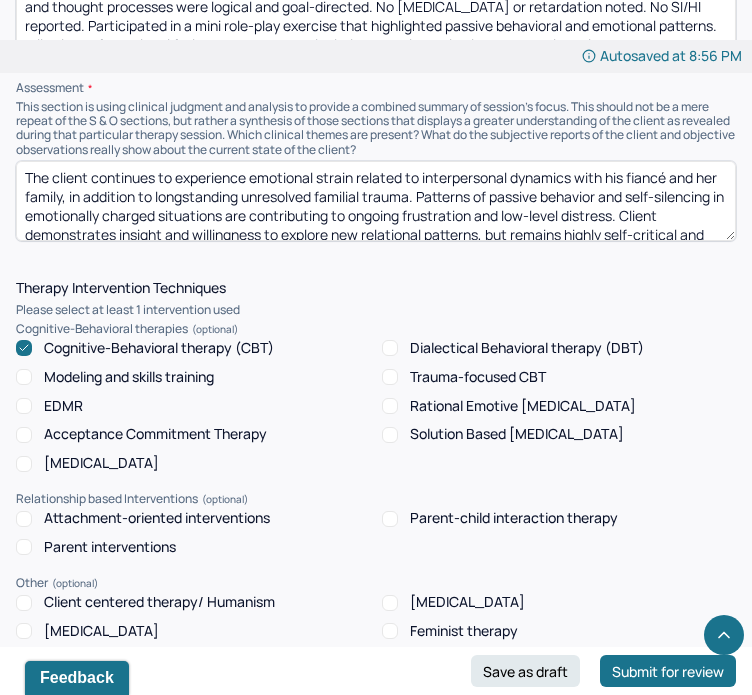 click on "Cognitive-Behavioral therapy (CBT) Dialectical Behavioral therapy (DBT) Modeling and skills training Trauma-focused CBT EDMR Rational Emotive [MEDICAL_DATA] Acceptance Commitment Therapy Solution Based [MEDICAL_DATA] [MEDICAL_DATA]" at bounding box center [376, 406] 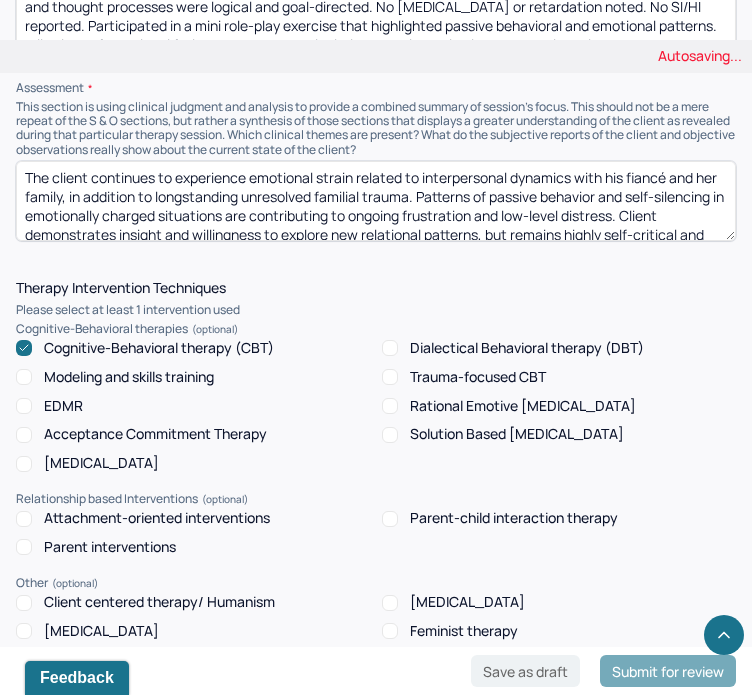 scroll, scrollTop: 1268, scrollLeft: 0, axis: vertical 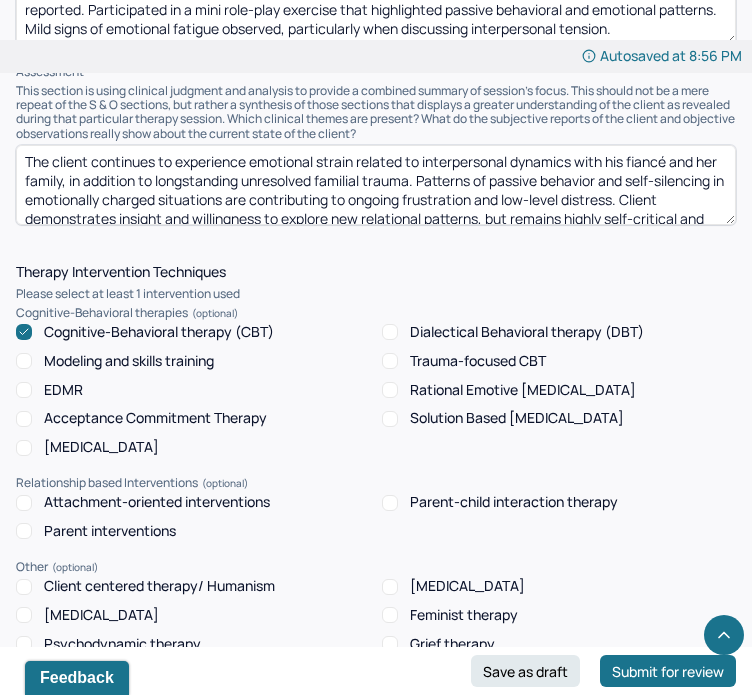 click on "Cognitive-Behavioral therapy (CBT) Dialectical Behavioral therapy (DBT) Modeling and skills training Trauma-focused CBT EDMR Rational Emotive [MEDICAL_DATA] Acceptance Commitment Therapy Solution Based [MEDICAL_DATA] [MEDICAL_DATA]" at bounding box center (376, 390) 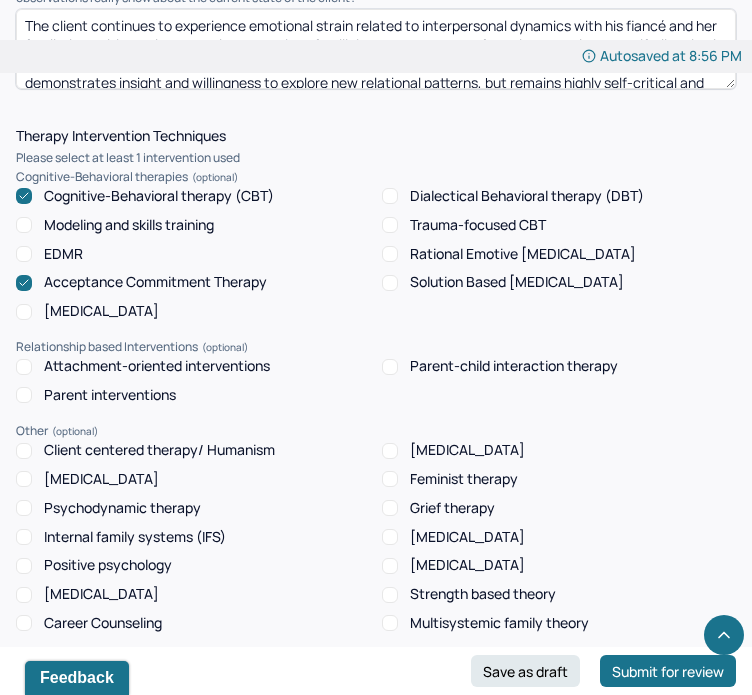 scroll, scrollTop: 1470, scrollLeft: 0, axis: vertical 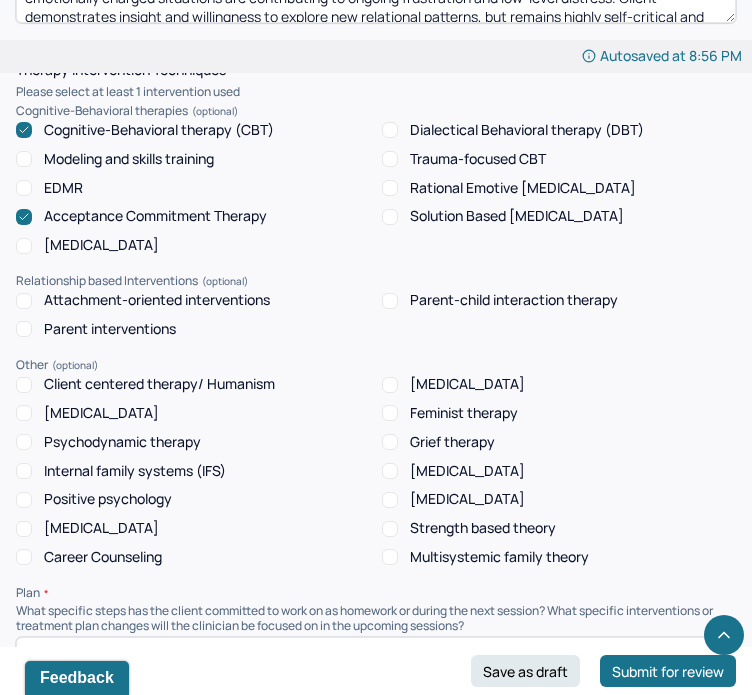 click on "[MEDICAL_DATA]" at bounding box center [390, 500] 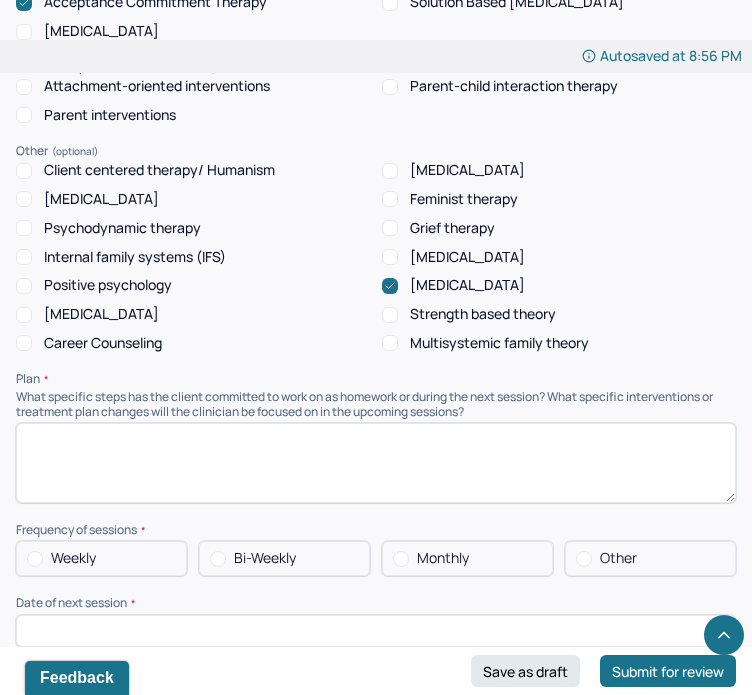 scroll, scrollTop: 1816, scrollLeft: 0, axis: vertical 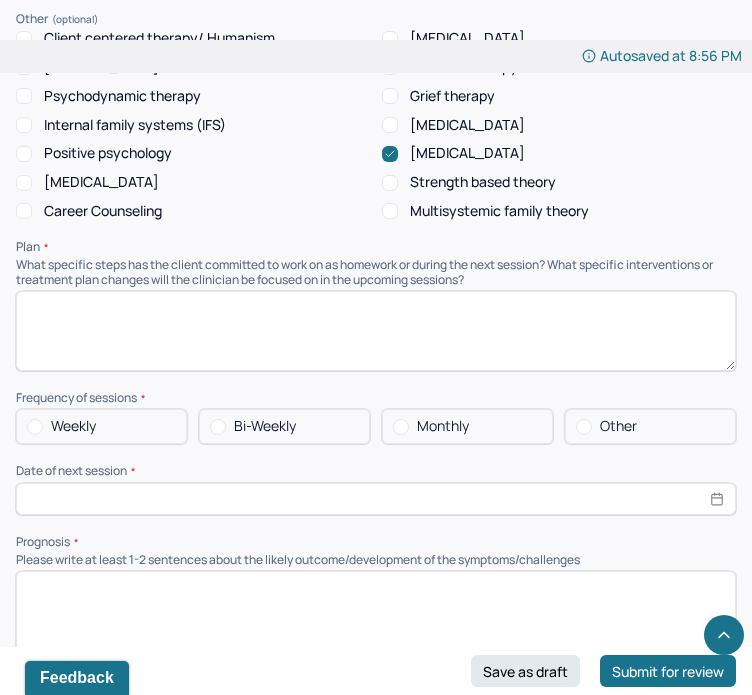 click at bounding box center [376, 331] 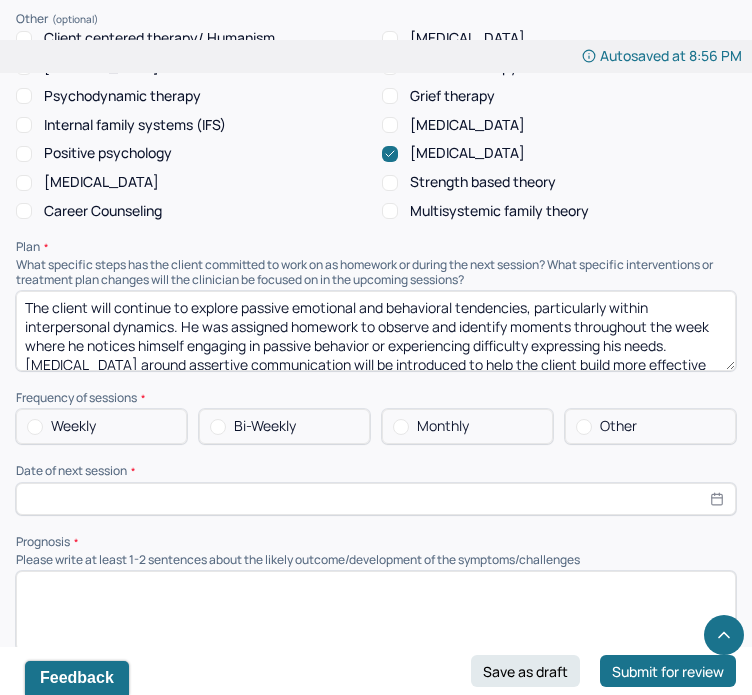 scroll, scrollTop: 62, scrollLeft: 0, axis: vertical 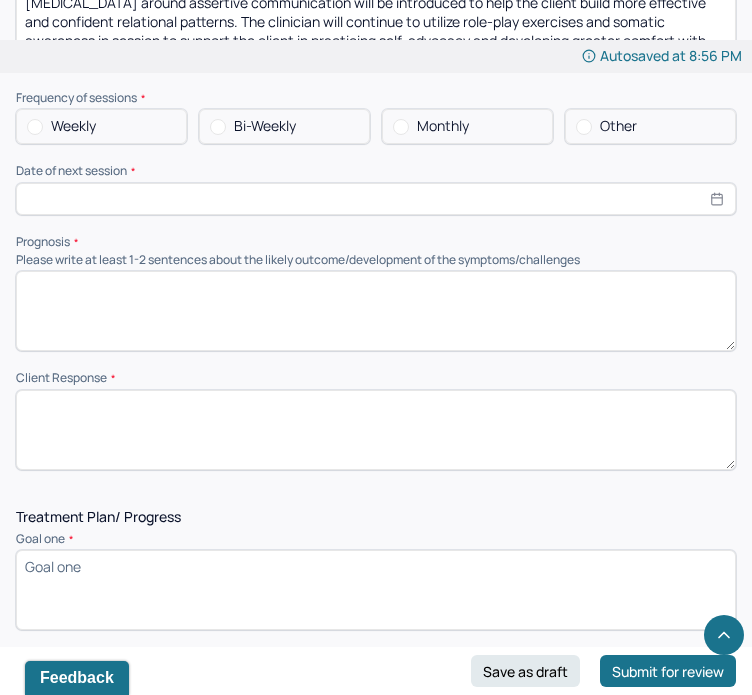 type on "The client will continue to explore passive emotional and behavioral tendencies, particularly within interpersonal dynamics. He was assigned homework to observe and identify moments throughout the week where he notices himself engaging in passive behavior or experiencing difficulty expressing his needs. [MEDICAL_DATA] around assertive communication will be introduced to help the client build more effective and confident relational patterns. The clinician will continue to utilize role-play exercises and somatic awareness in session to support the client in practicing self-advocacy and developing greater comfort with direct communication." 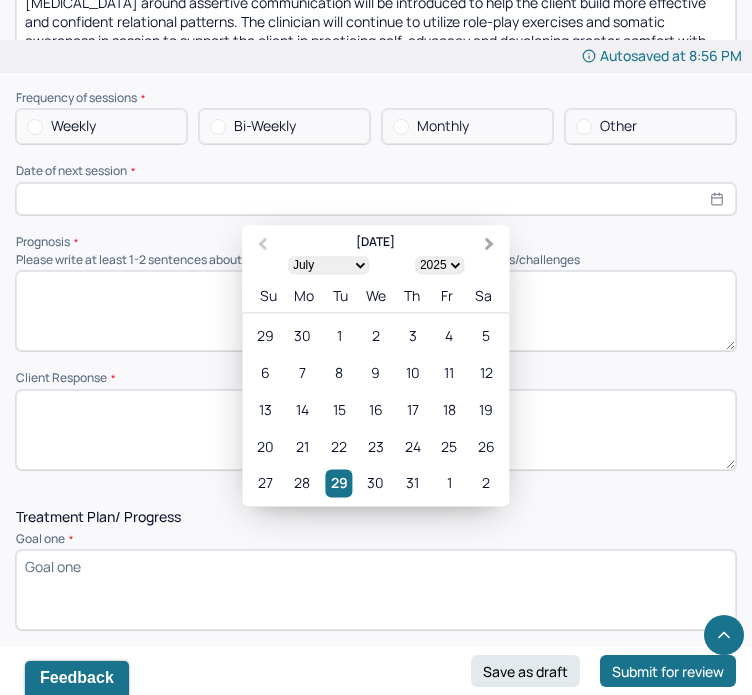 click on "Next Month" at bounding box center (491, 246) 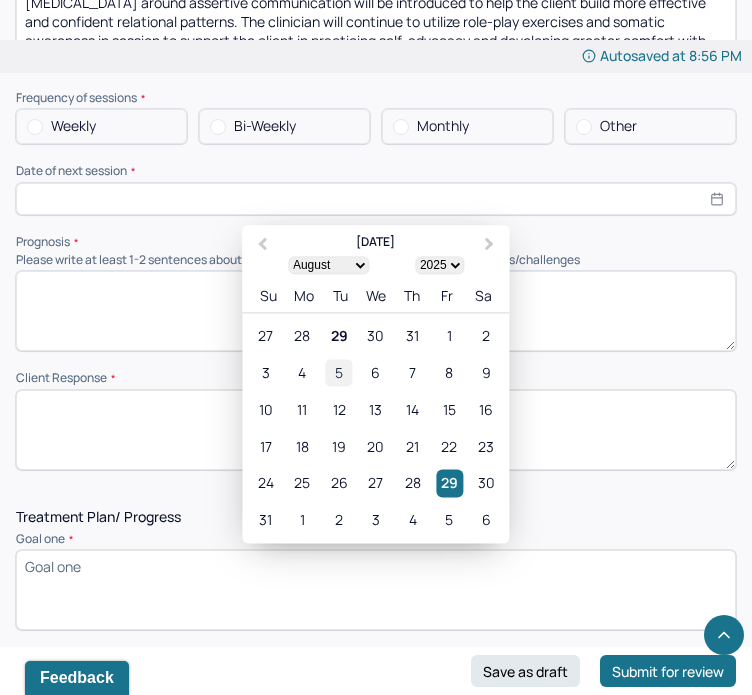click on "5" at bounding box center [339, 372] 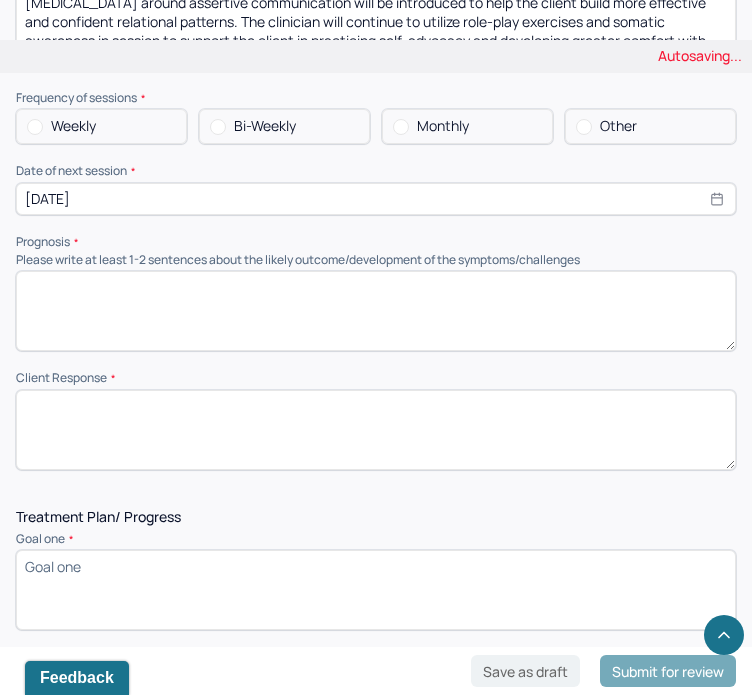 click at bounding box center (376, 311) 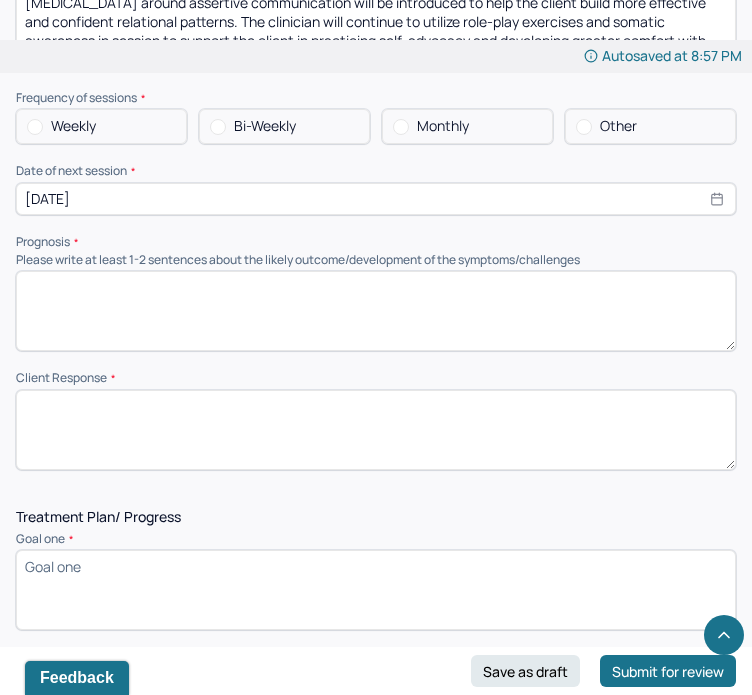 paste on "Client shows strong insight and motivation for [MEDICAL_DATA], which supports a favorable prognosis. His ability to identify patterns and participate in experiential exercises suggests he is well-positioned to make therapeutic progress. Continued work on assertiveness, emotional regulation, and self-compassion will be key to long-term improvement. Prognosis is good with consistent engagement in therapy." 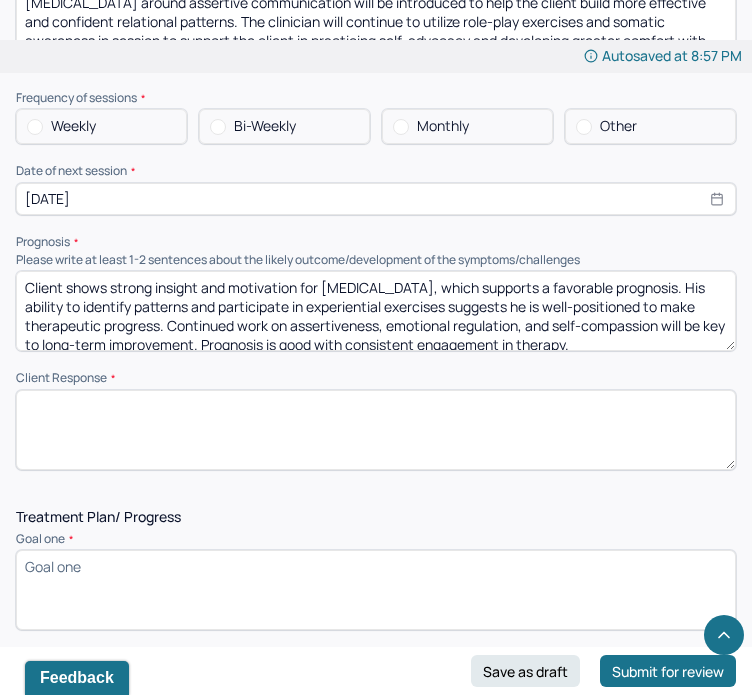 scroll, scrollTop: 4, scrollLeft: 0, axis: vertical 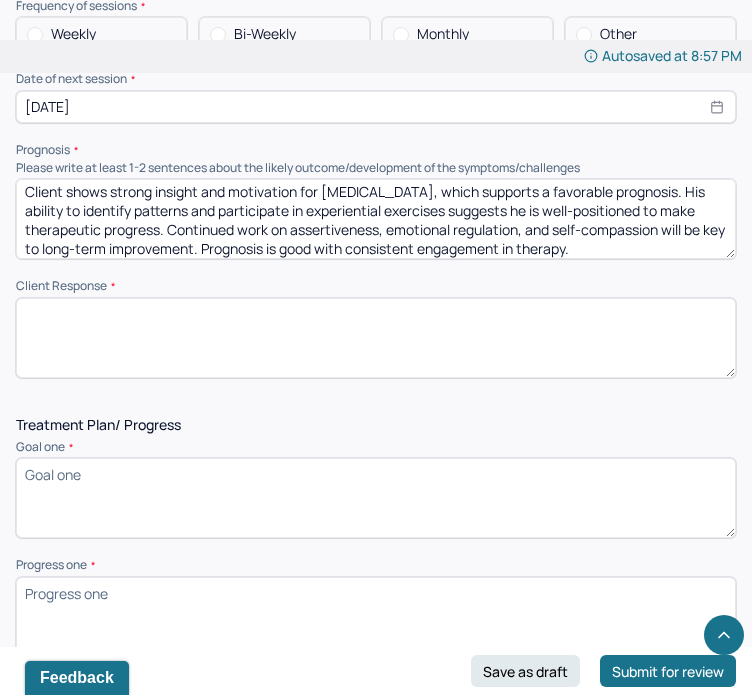 type on "Client shows strong insight and motivation for [MEDICAL_DATA], which supports a favorable prognosis. His ability to identify patterns and participate in experiential exercises suggests he is well-positioned to make therapeutic progress. Continued work on assertiveness, emotional regulation, and self-compassion will be key to long-term improvement. Prognosis is good with consistent engagement in therapy." 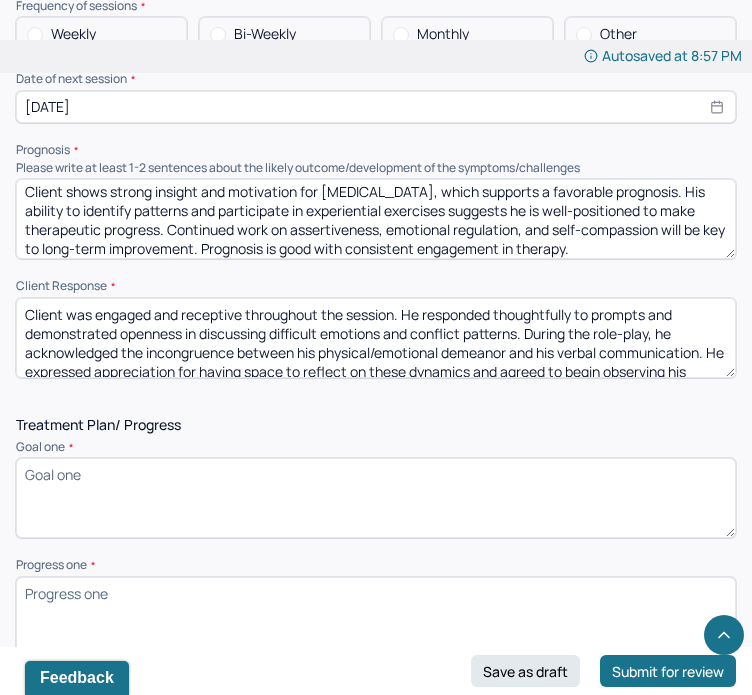scroll, scrollTop: 24, scrollLeft: 0, axis: vertical 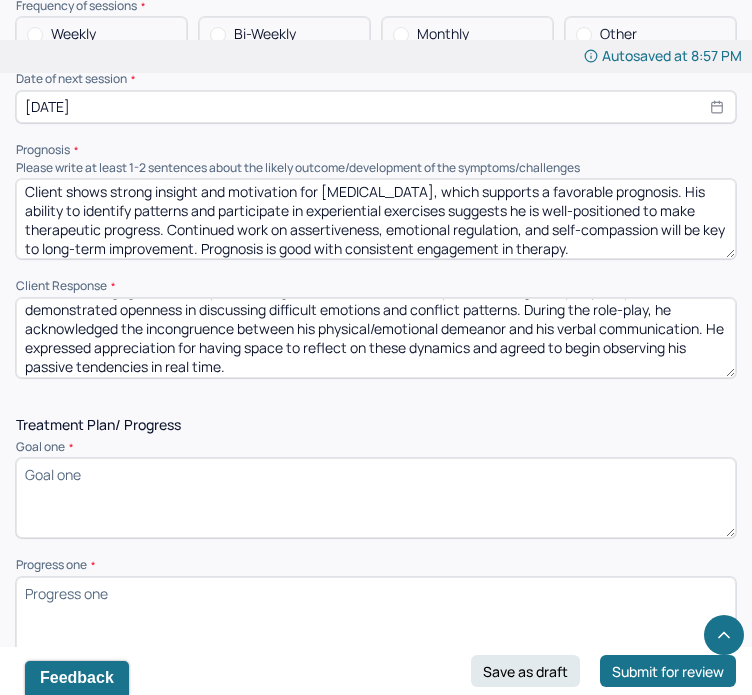 type on "Client was engaged and receptive throughout the session. He responded thoughtfully to prompts and demonstrated openness in discussing difficult emotions and conflict patterns. During the role-play, he acknowledged the incongruence between his physical/emotional demeanor and his verbal communication. He expressed appreciation for having space to reflect on these dynamics and agreed to begin observing his passive tendencies in real time." 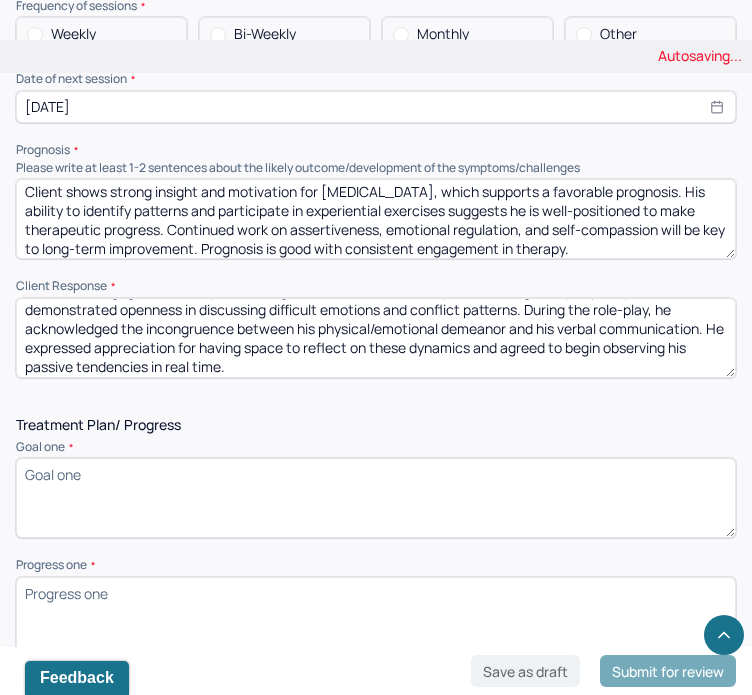 scroll, scrollTop: 2460, scrollLeft: 0, axis: vertical 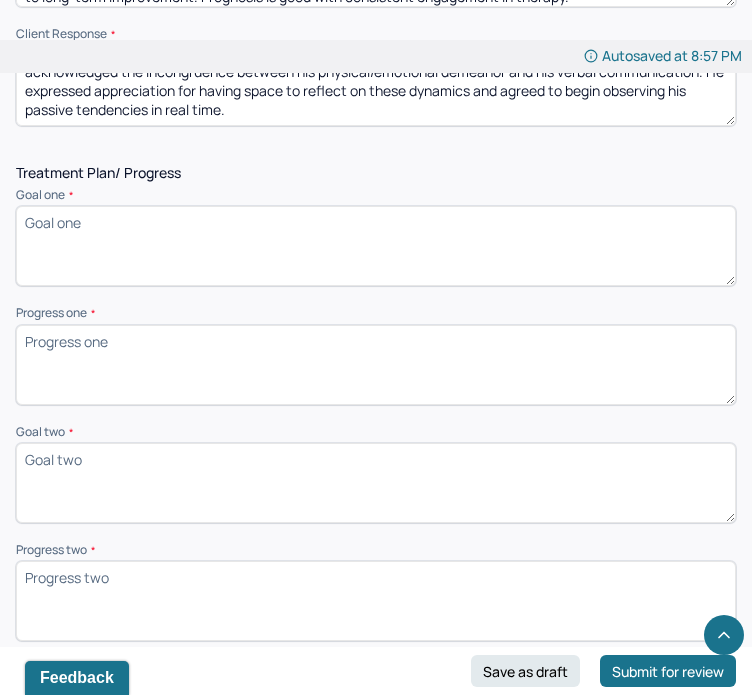 click on "Goal one *" at bounding box center (376, 246) 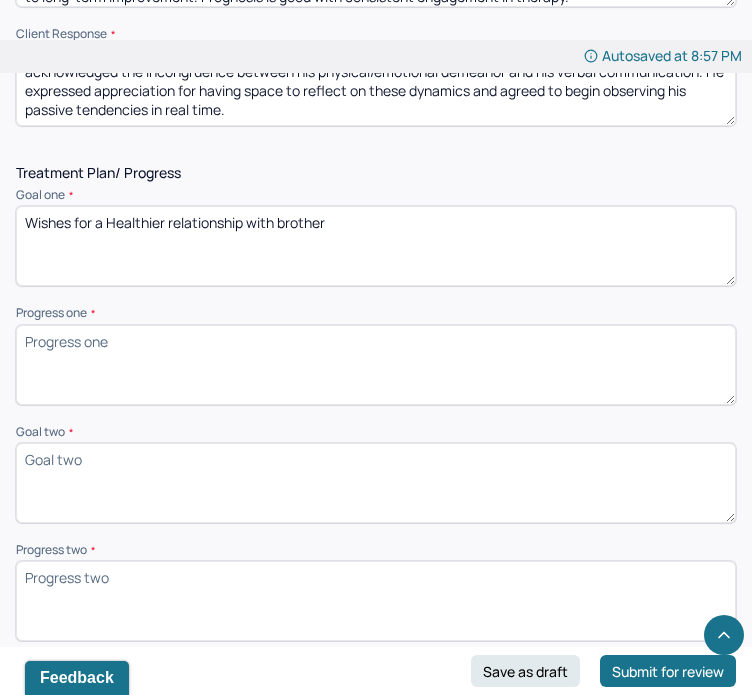 scroll, scrollTop: 2512, scrollLeft: 0, axis: vertical 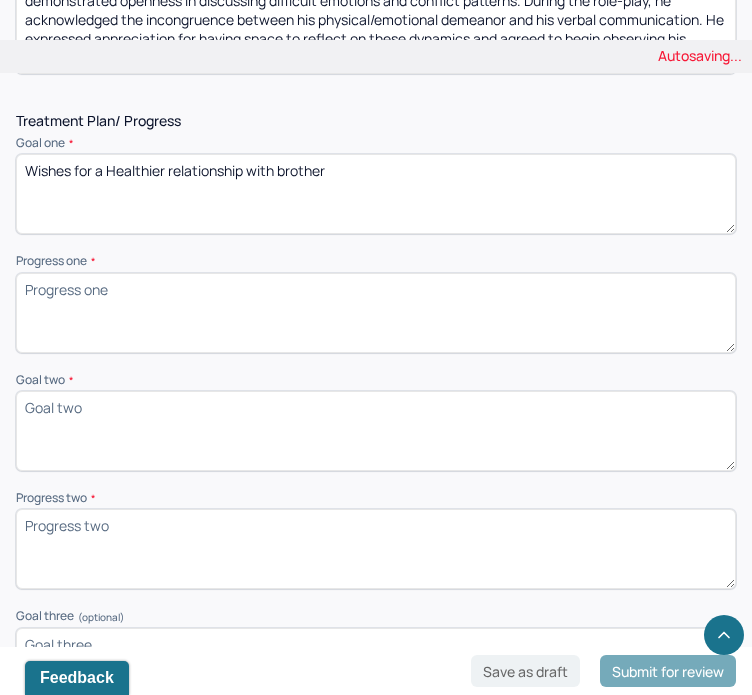 type on "Wishes for a Healthier relationship with brother" 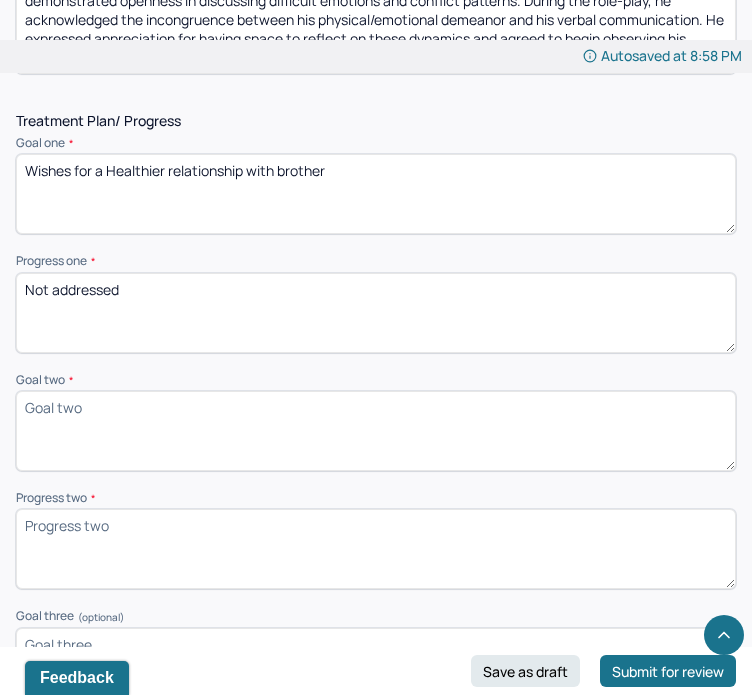 type on "Not addressed" 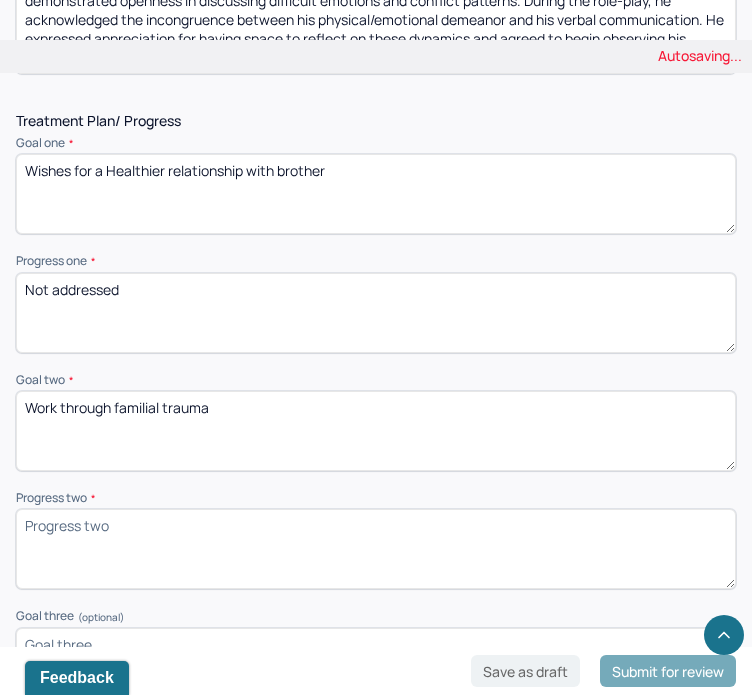 type on "Work through familial trauma" 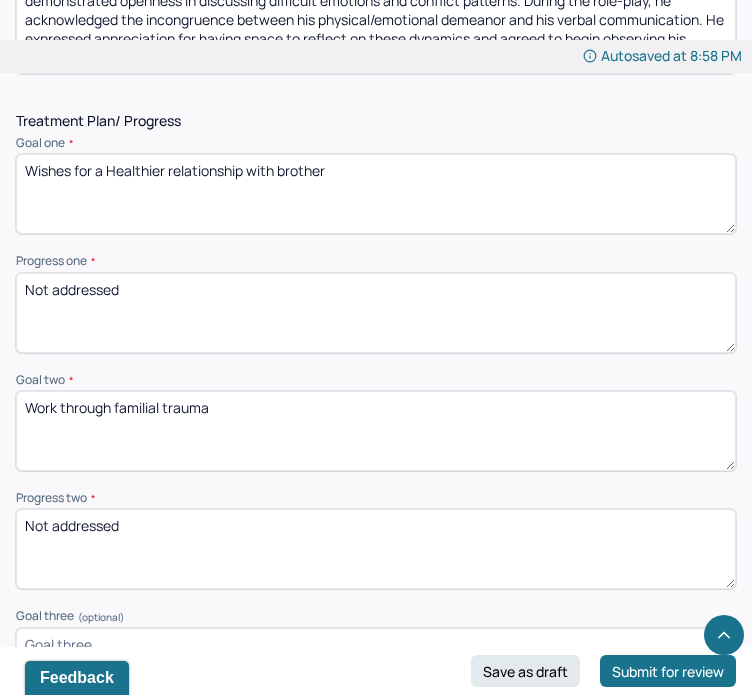 type on "Not addressed" 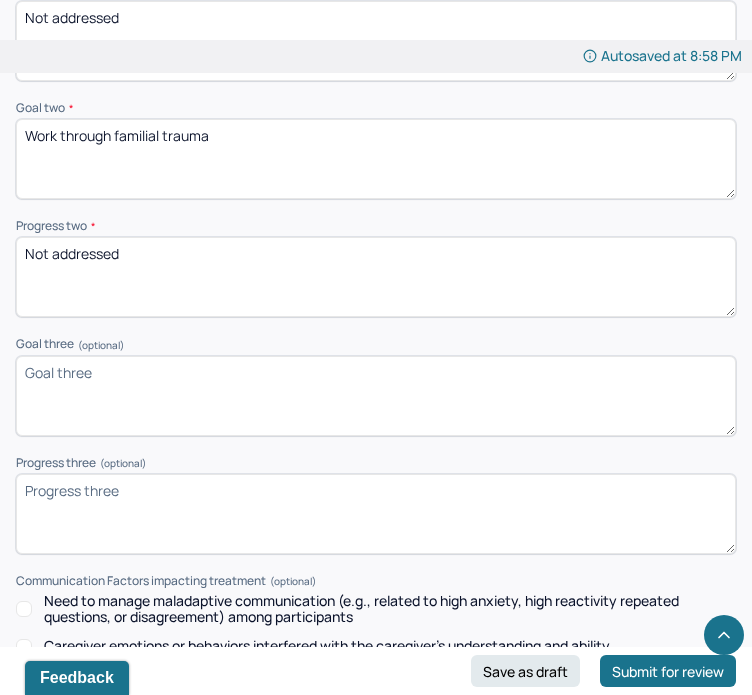 scroll, scrollTop: 2786, scrollLeft: 0, axis: vertical 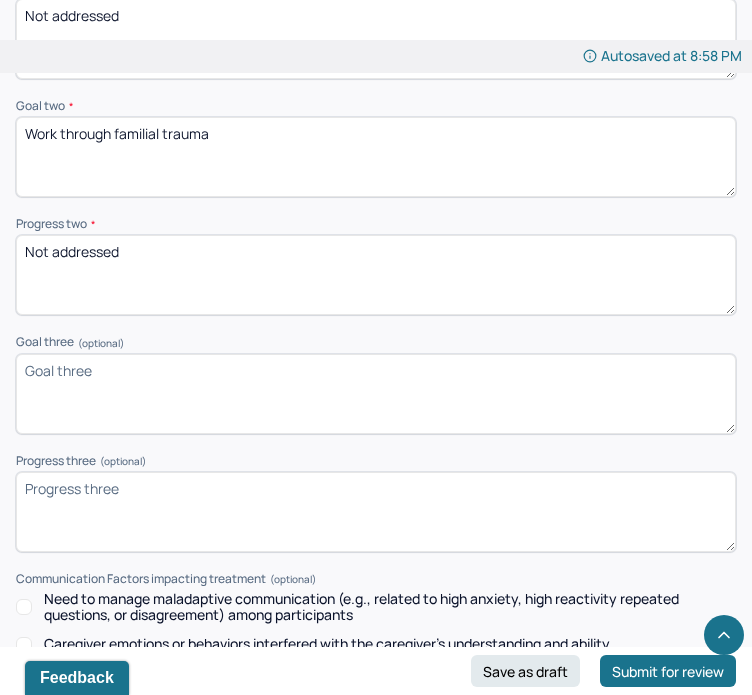 click on "Goal three (optional)" at bounding box center (376, 394) 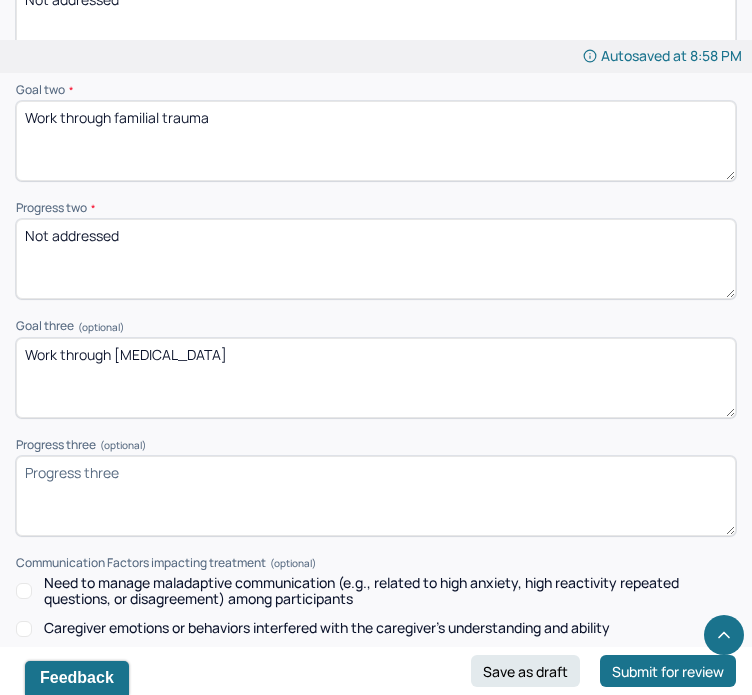 scroll, scrollTop: 2808, scrollLeft: 0, axis: vertical 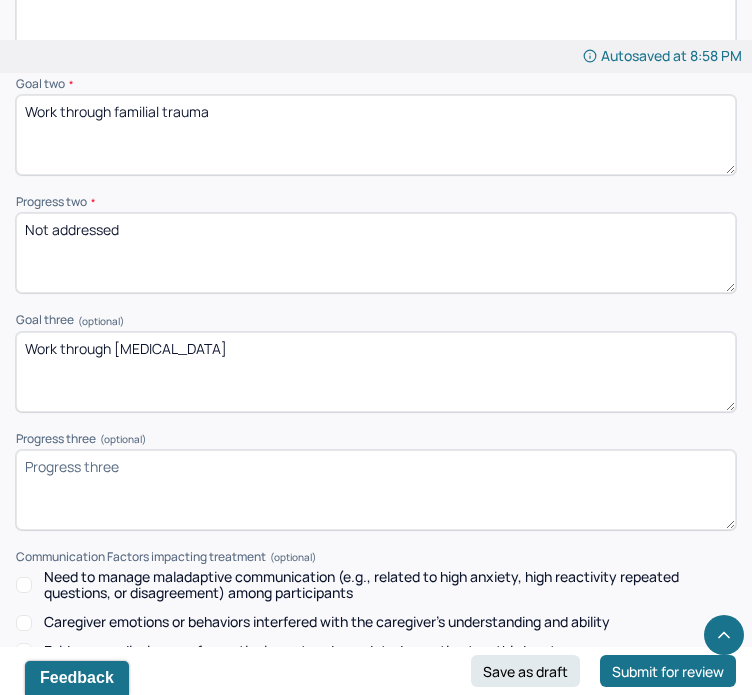 type on "Work through [MEDICAL_DATA]" 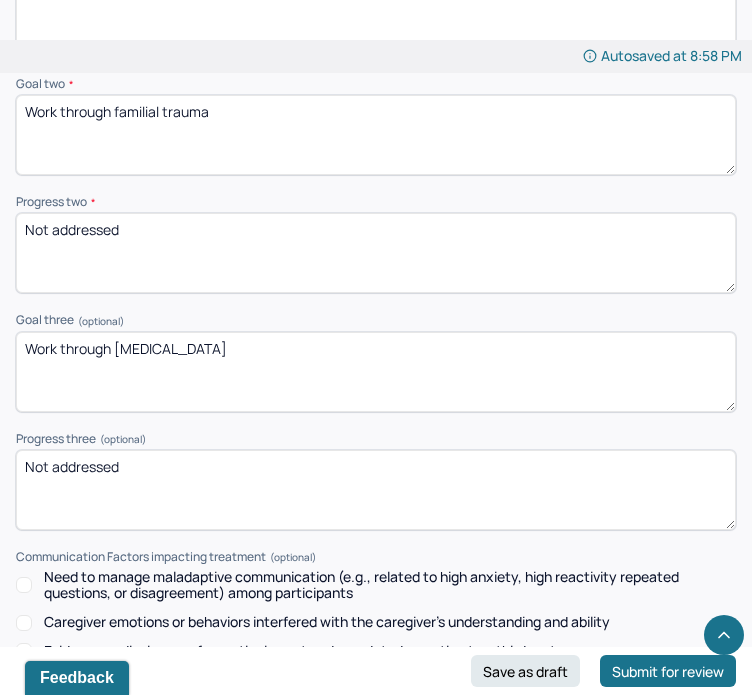 scroll, scrollTop: 0, scrollLeft: 0, axis: both 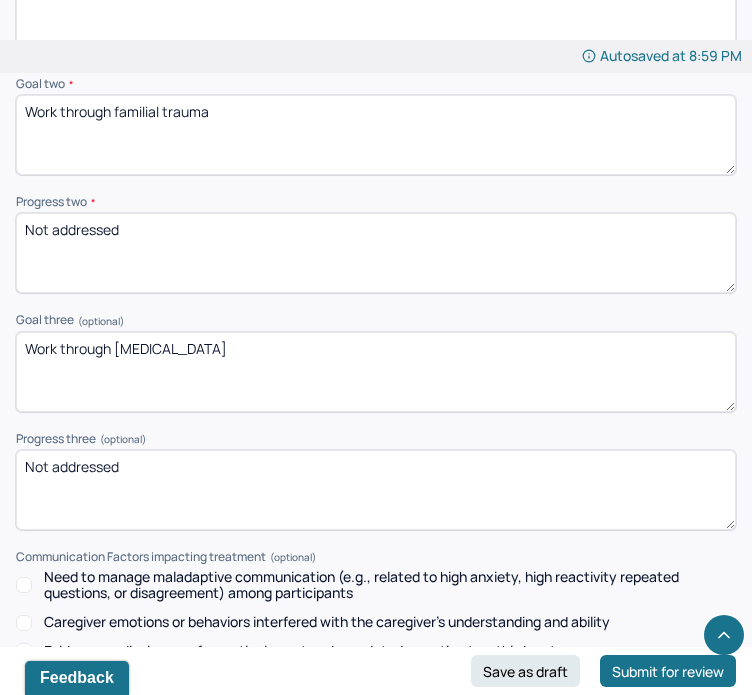 type on "Not addressed" 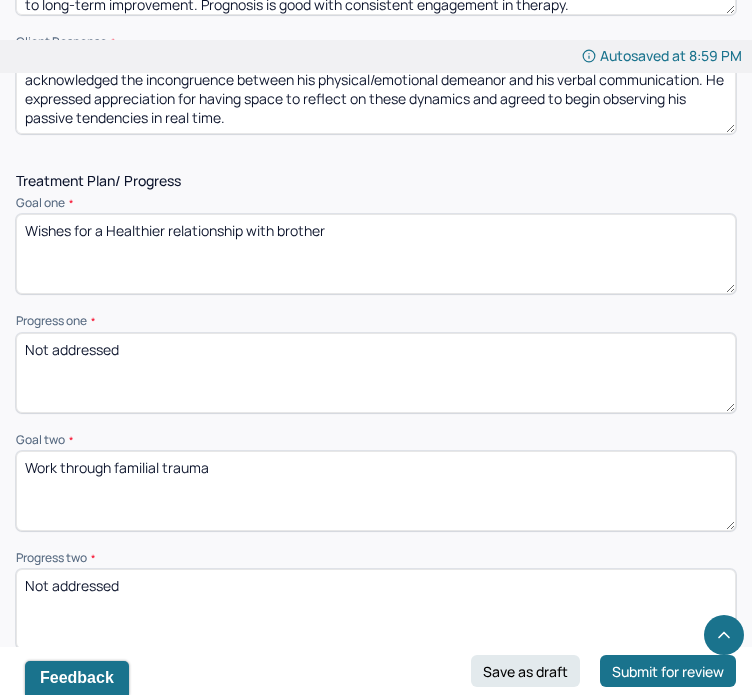 scroll, scrollTop: 2454, scrollLeft: 0, axis: vertical 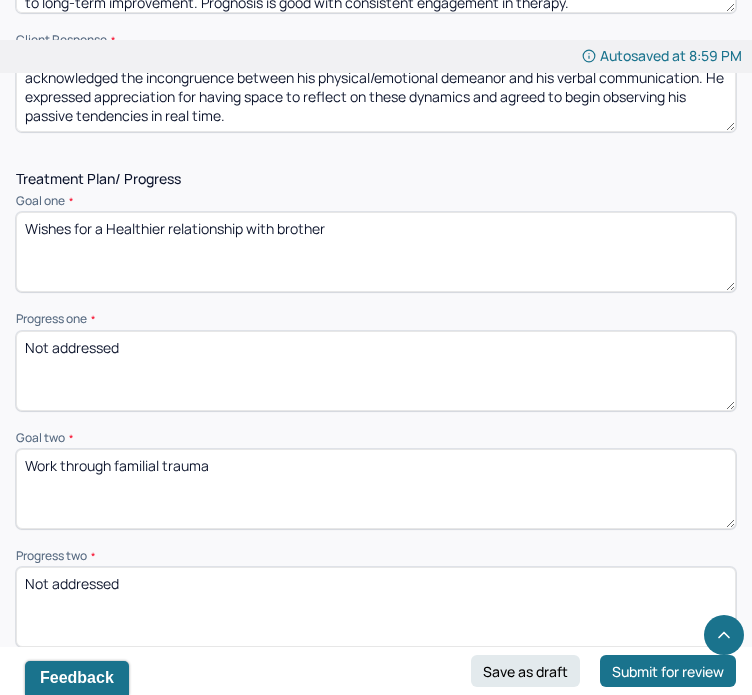click on "Not addressed" at bounding box center (376, 607) 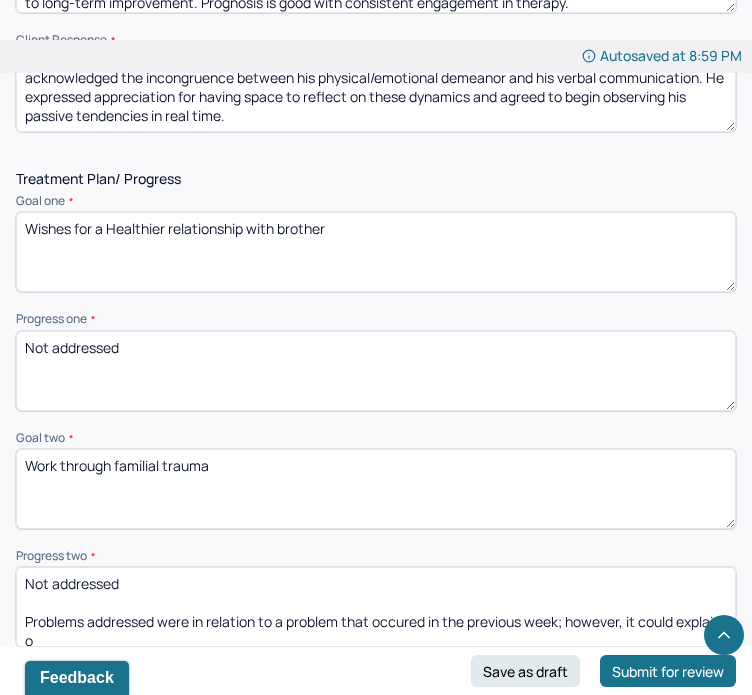 scroll, scrollTop: 4, scrollLeft: 0, axis: vertical 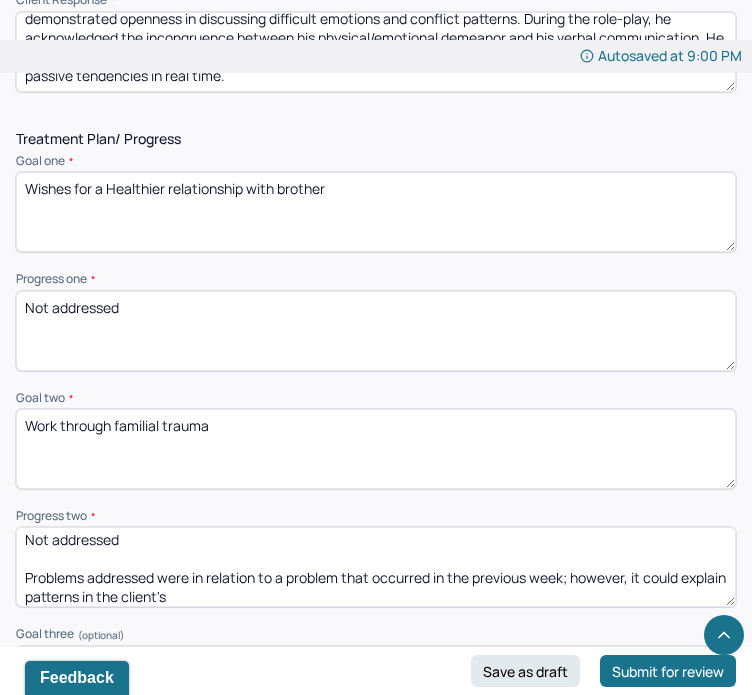 click on "Not addressed
Problems addressed were in relation to a problem that occurred in the previous week; however, it could explain patterns in the client's" at bounding box center (376, 567) 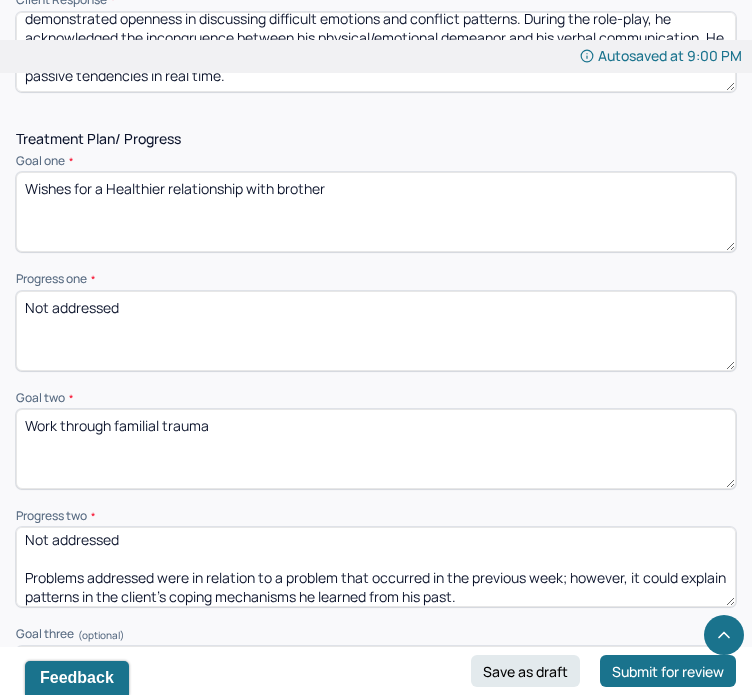 scroll, scrollTop: 10, scrollLeft: 0, axis: vertical 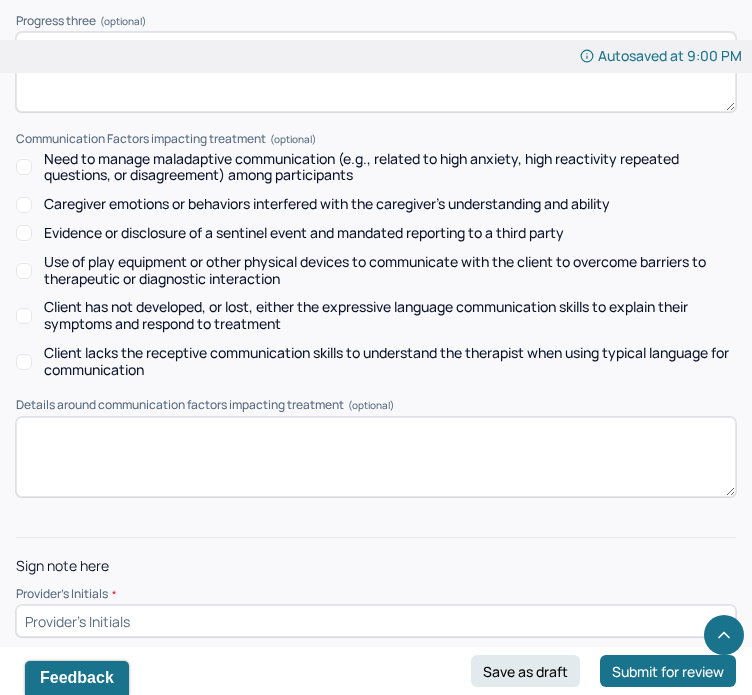 type on "Not addressed
Problems addressed were in relation to a problem that occurred in the previous week; however, it could explain patterns in the client's coping mechanisms he learned from his past." 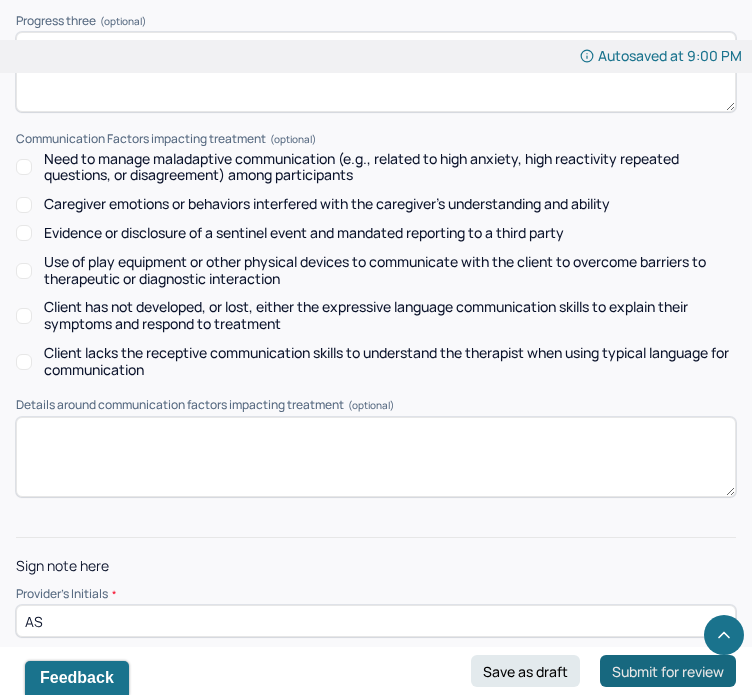 type on "AS" 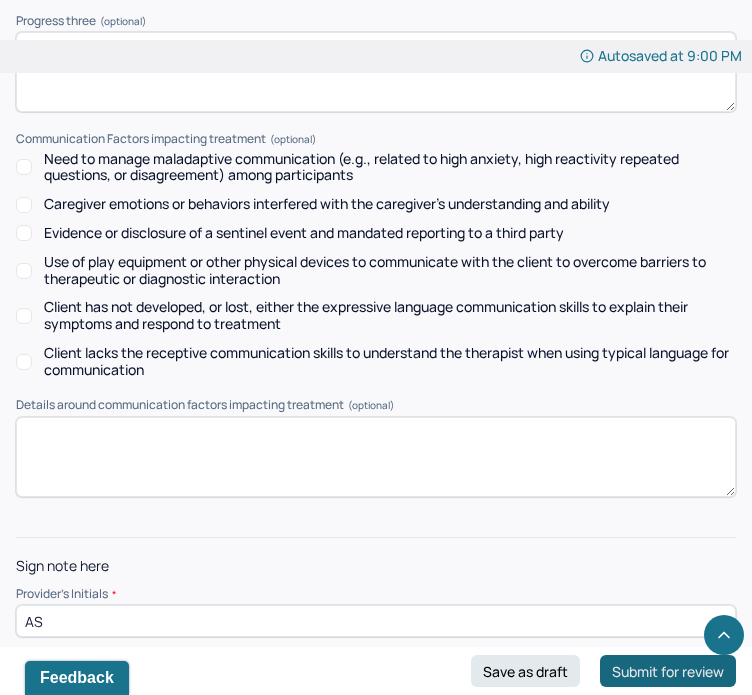 click on "Submit for review" at bounding box center [668, 671] 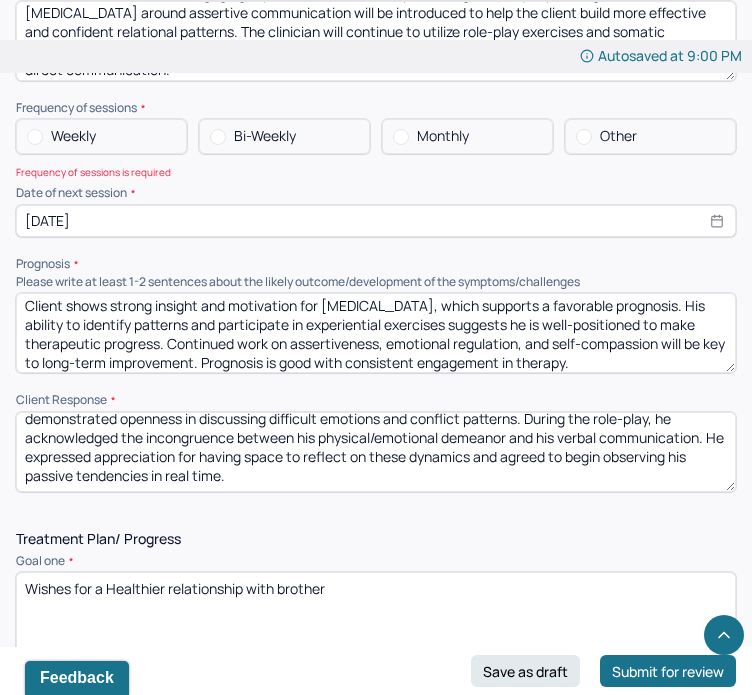 scroll, scrollTop: 1977, scrollLeft: 0, axis: vertical 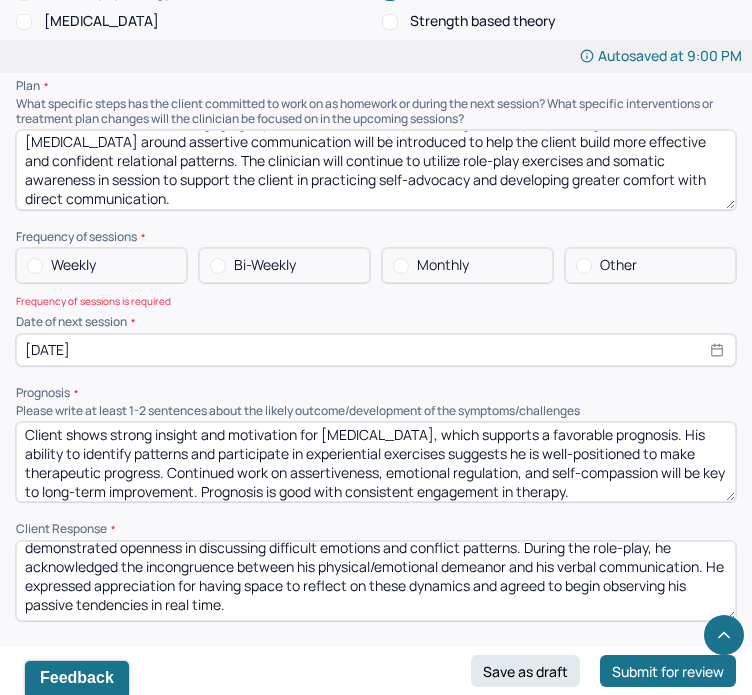 click on "Weekly" at bounding box center [73, 265] 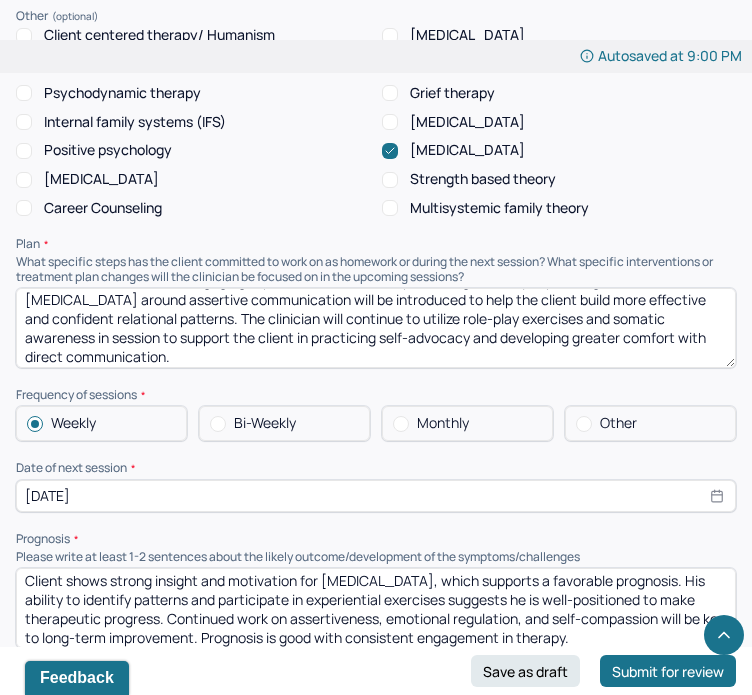 scroll, scrollTop: 1813, scrollLeft: 0, axis: vertical 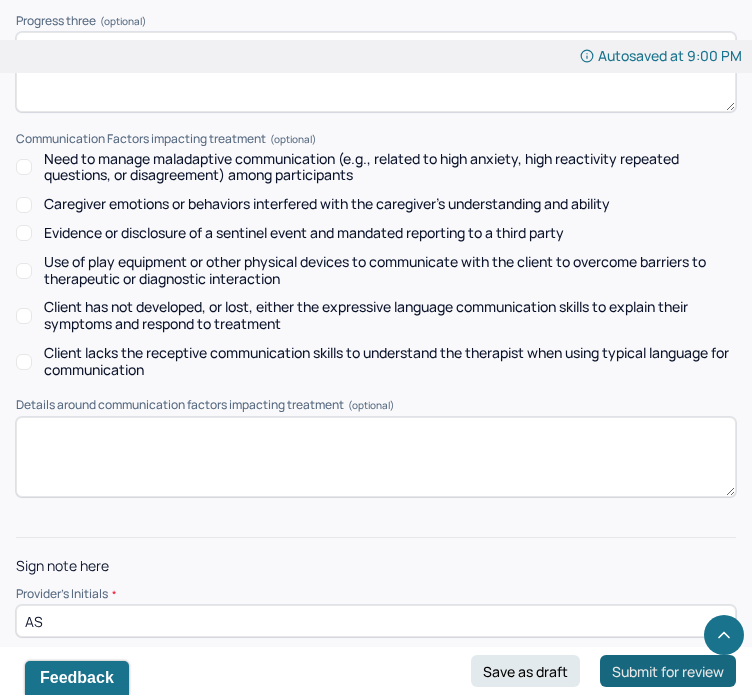 click on "Submit for review" at bounding box center [668, 671] 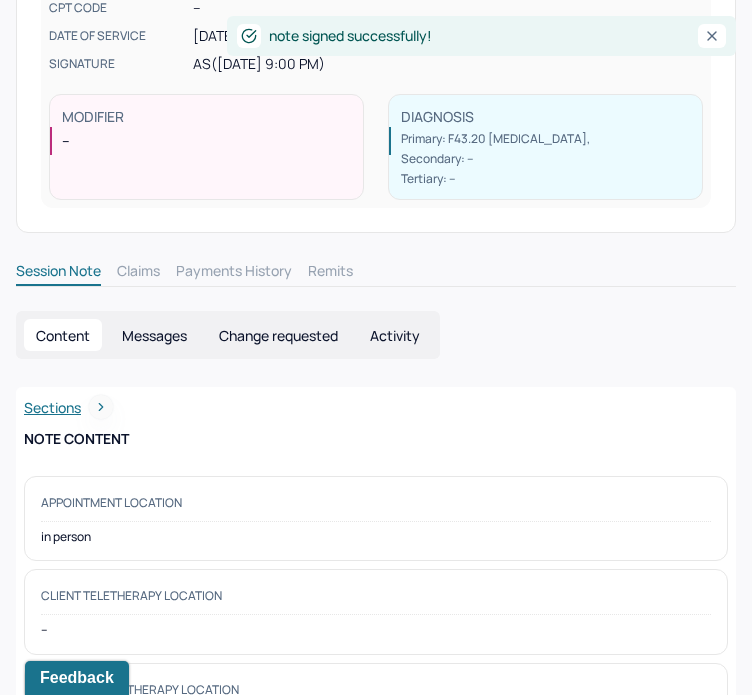 scroll, scrollTop: 0, scrollLeft: 0, axis: both 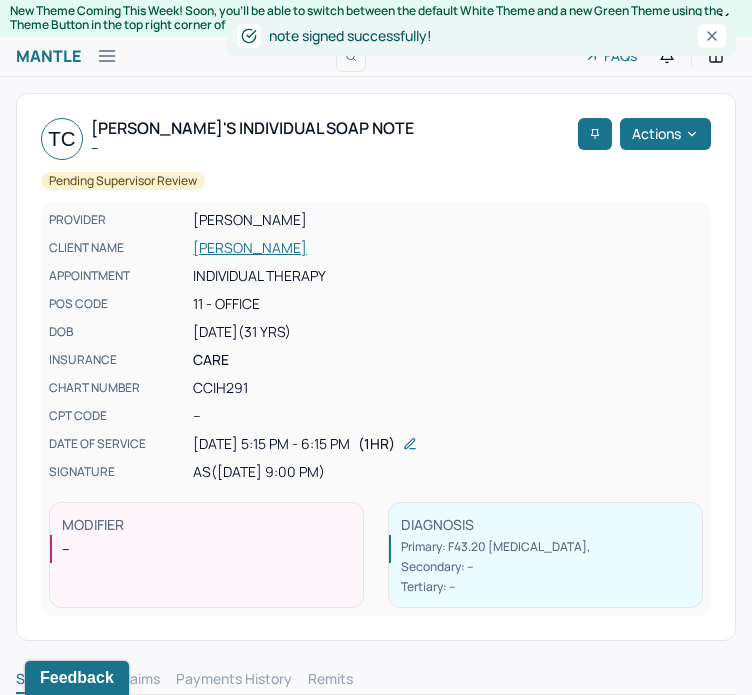 click on "Mantle" at bounding box center [48, 56] 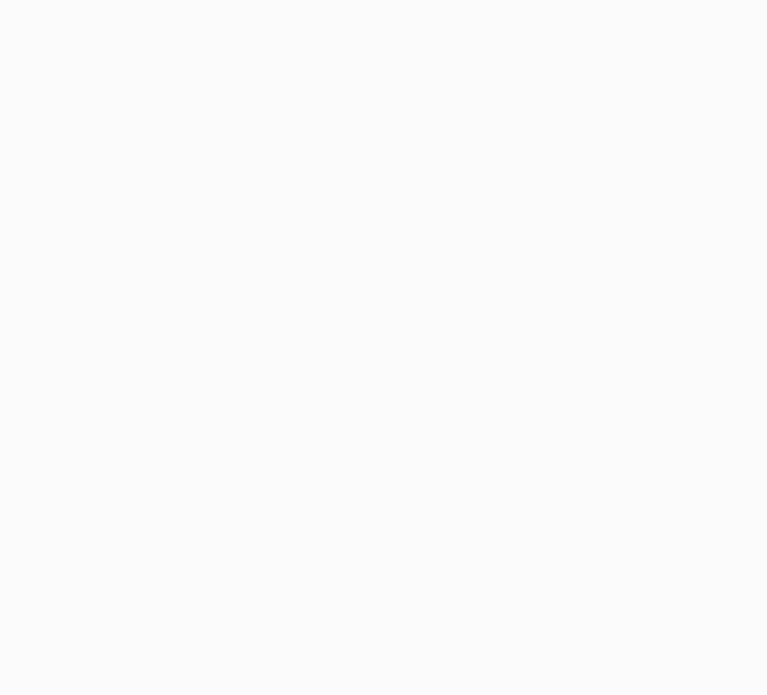 scroll, scrollTop: 0, scrollLeft: 0, axis: both 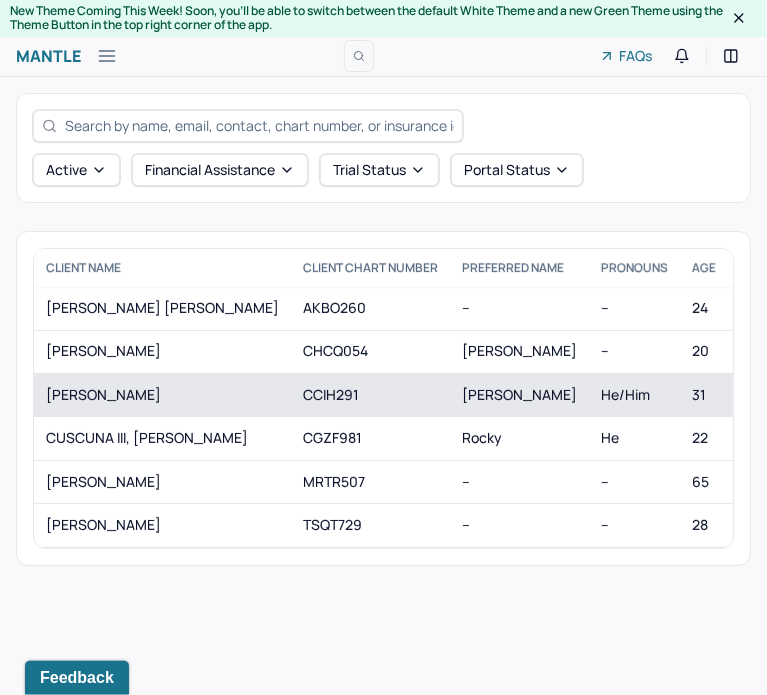 click on "[PERSON_NAME]" at bounding box center (162, 395) 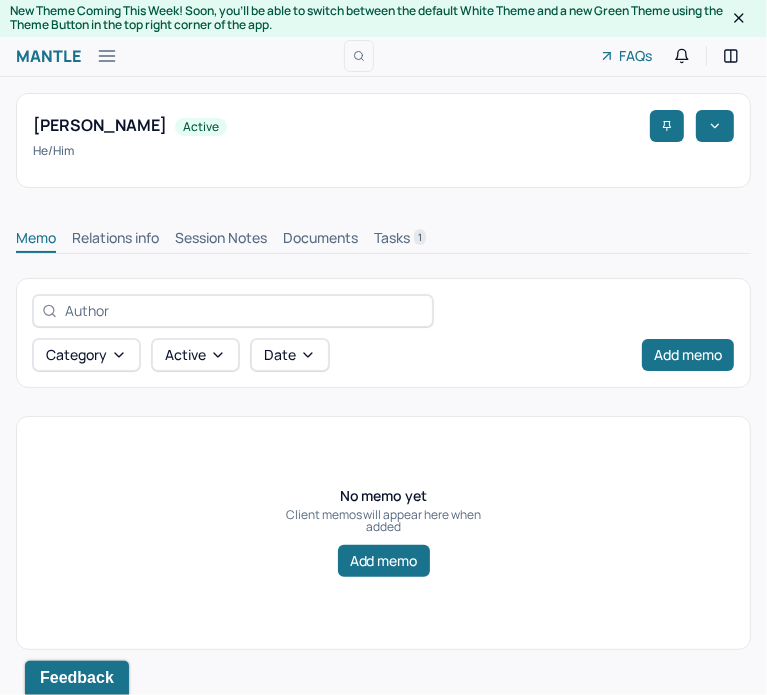 click on "Session Notes" at bounding box center (221, 240) 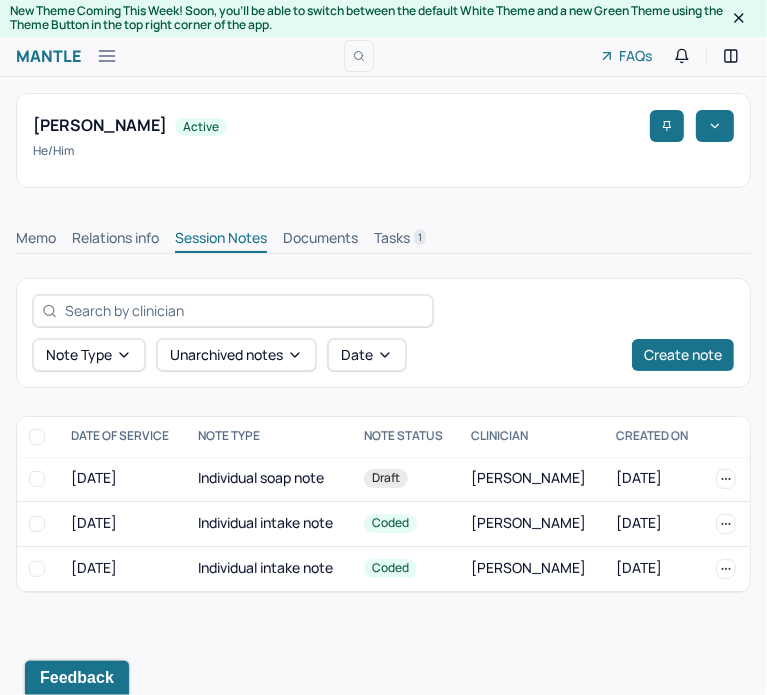 click on "Session Notes" at bounding box center (221, 240) 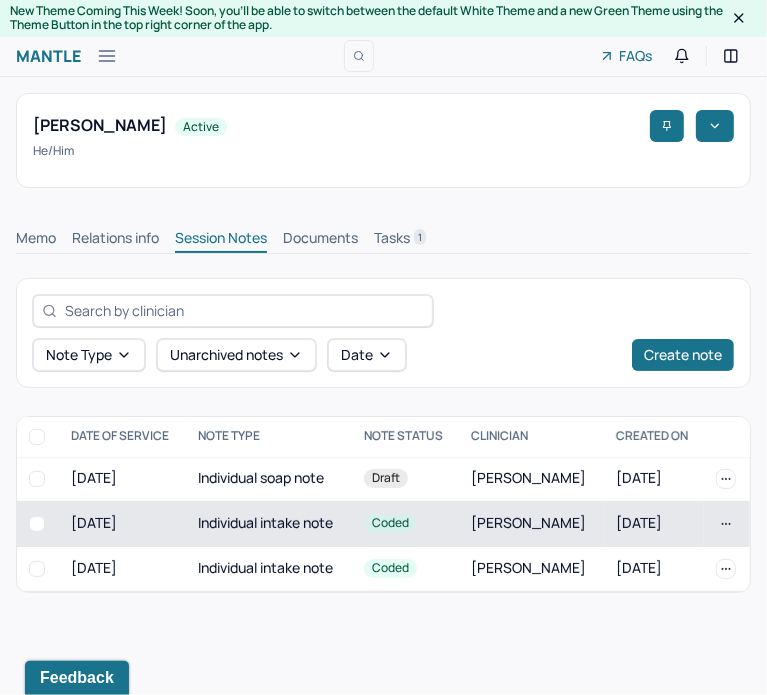click on "Individual intake note" at bounding box center [269, 523] 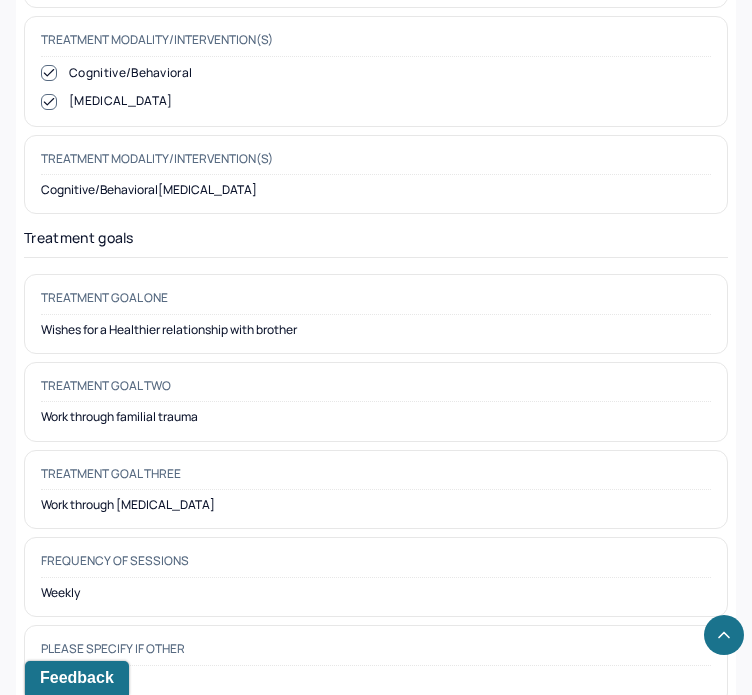 scroll, scrollTop: 9636, scrollLeft: 0, axis: vertical 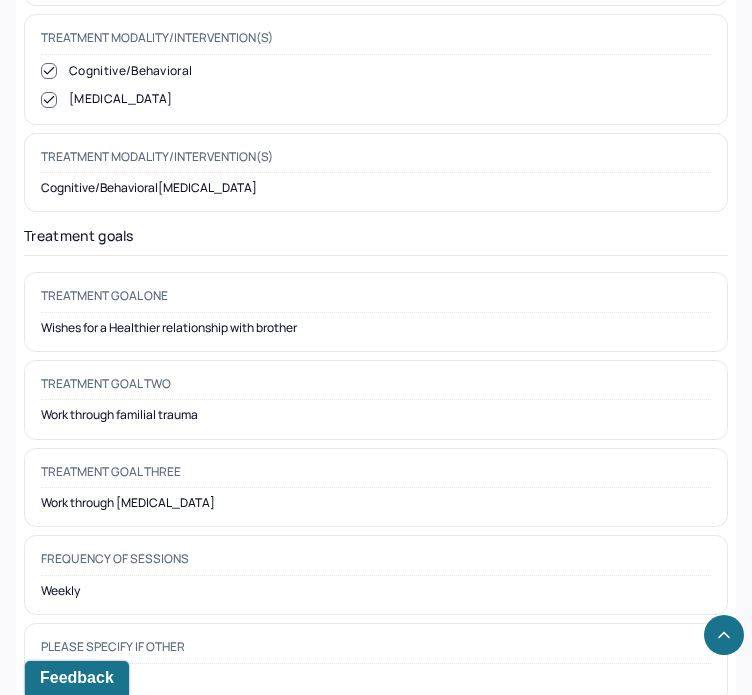 drag, startPoint x: 319, startPoint y: 286, endPoint x: 37, endPoint y: 303, distance: 282.51193 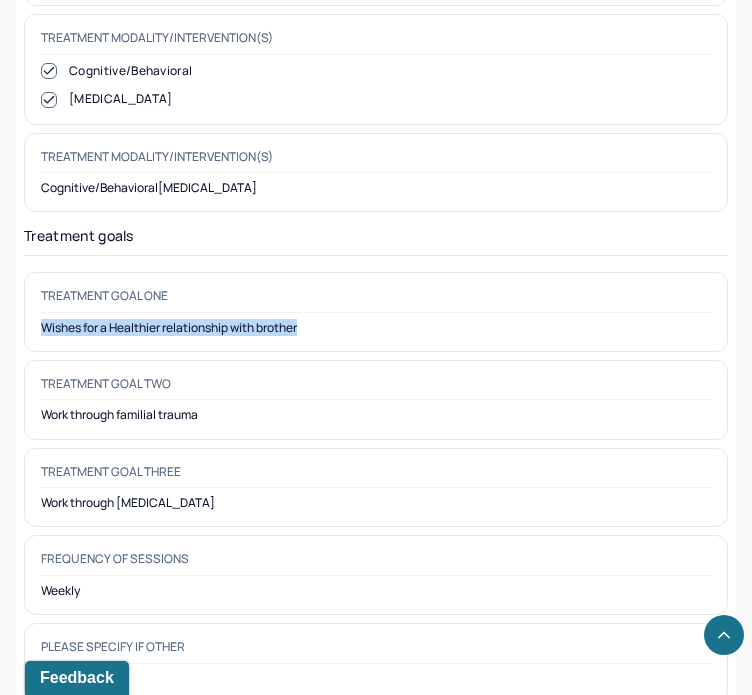drag, startPoint x: 42, startPoint y: 285, endPoint x: 352, endPoint y: 286, distance: 310.00162 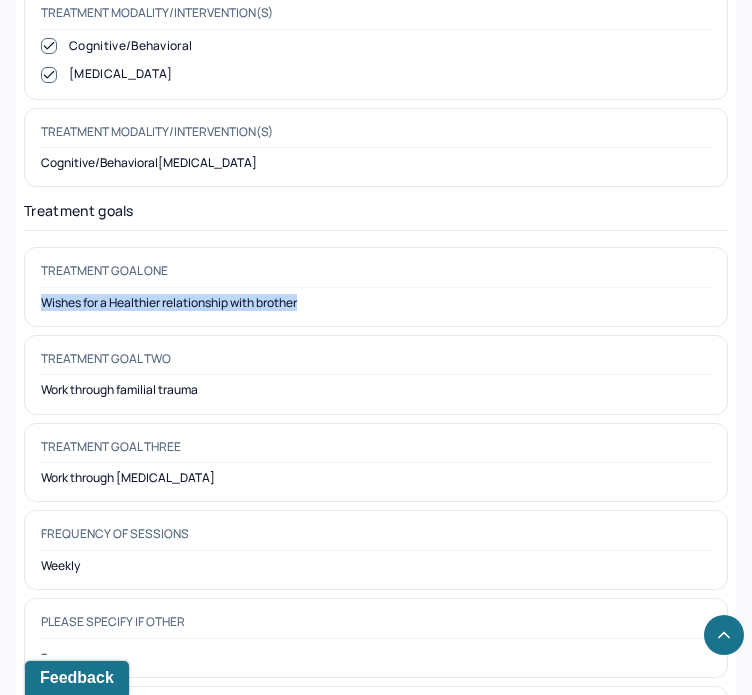scroll, scrollTop: 9665, scrollLeft: 0, axis: vertical 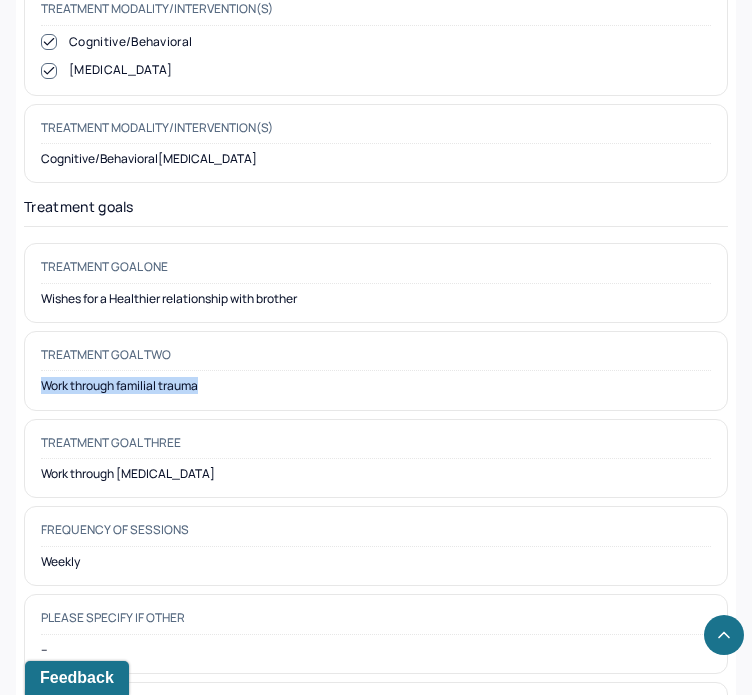 drag, startPoint x: 200, startPoint y: 346, endPoint x: 9, endPoint y: 360, distance: 191.5124 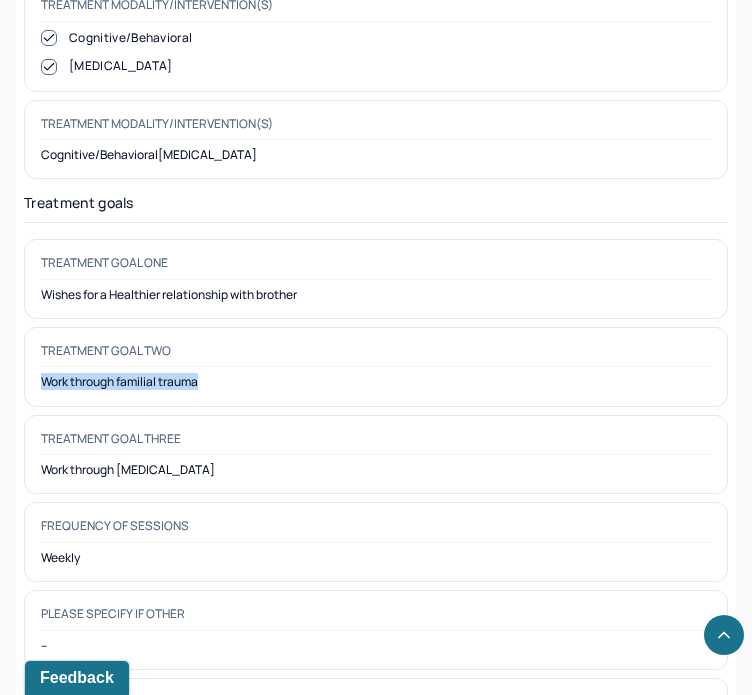 scroll, scrollTop: 9661, scrollLeft: 0, axis: vertical 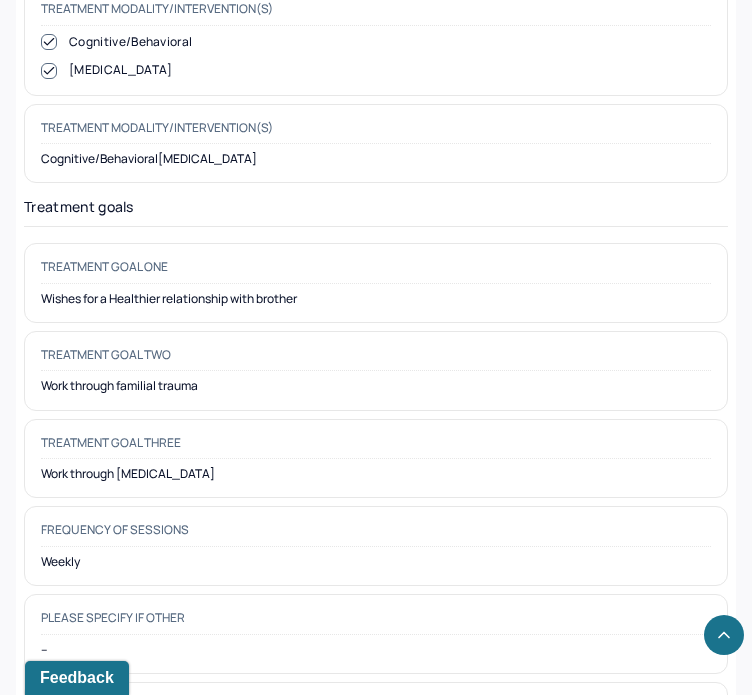 click on "Treatment goal three" at bounding box center (376, 447) 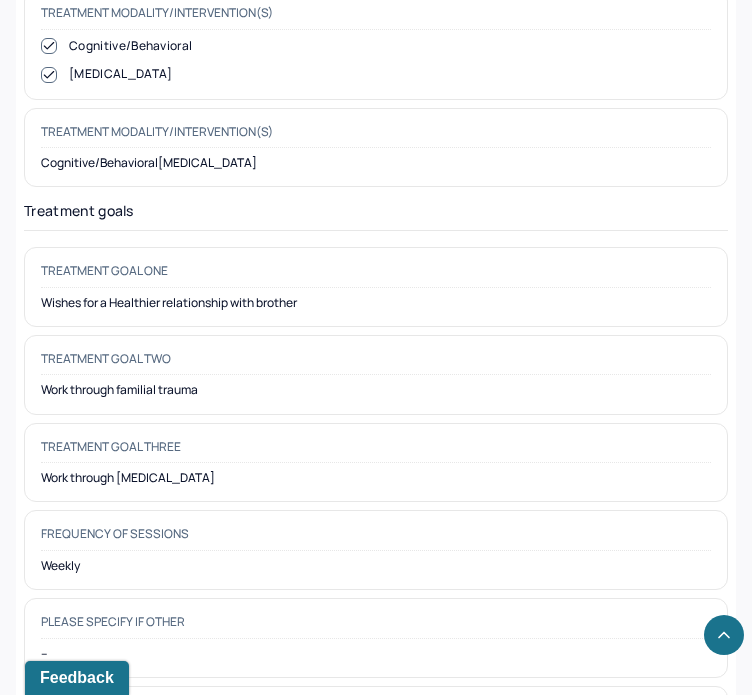 scroll, scrollTop: 9665, scrollLeft: 0, axis: vertical 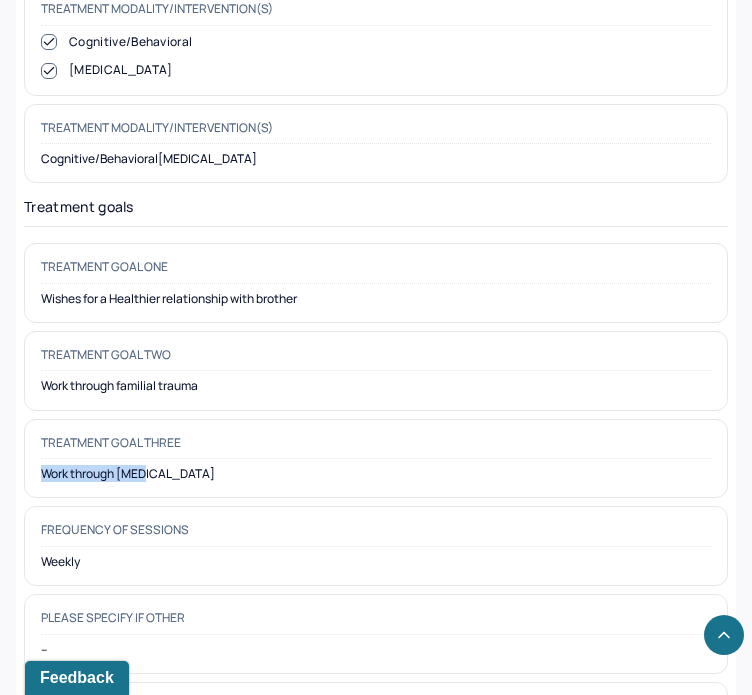 drag, startPoint x: 155, startPoint y: 433, endPoint x: 16, endPoint y: 443, distance: 139.35925 